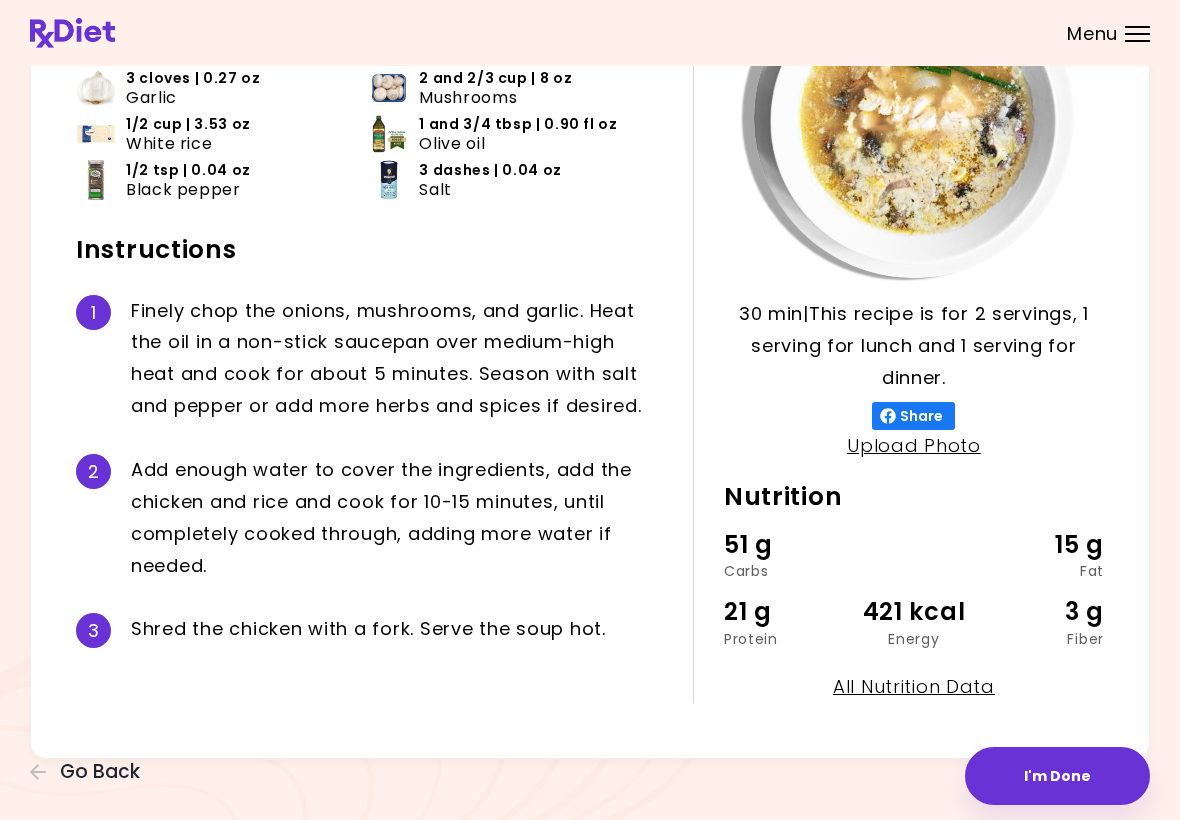 scroll, scrollTop: 0, scrollLeft: 0, axis: both 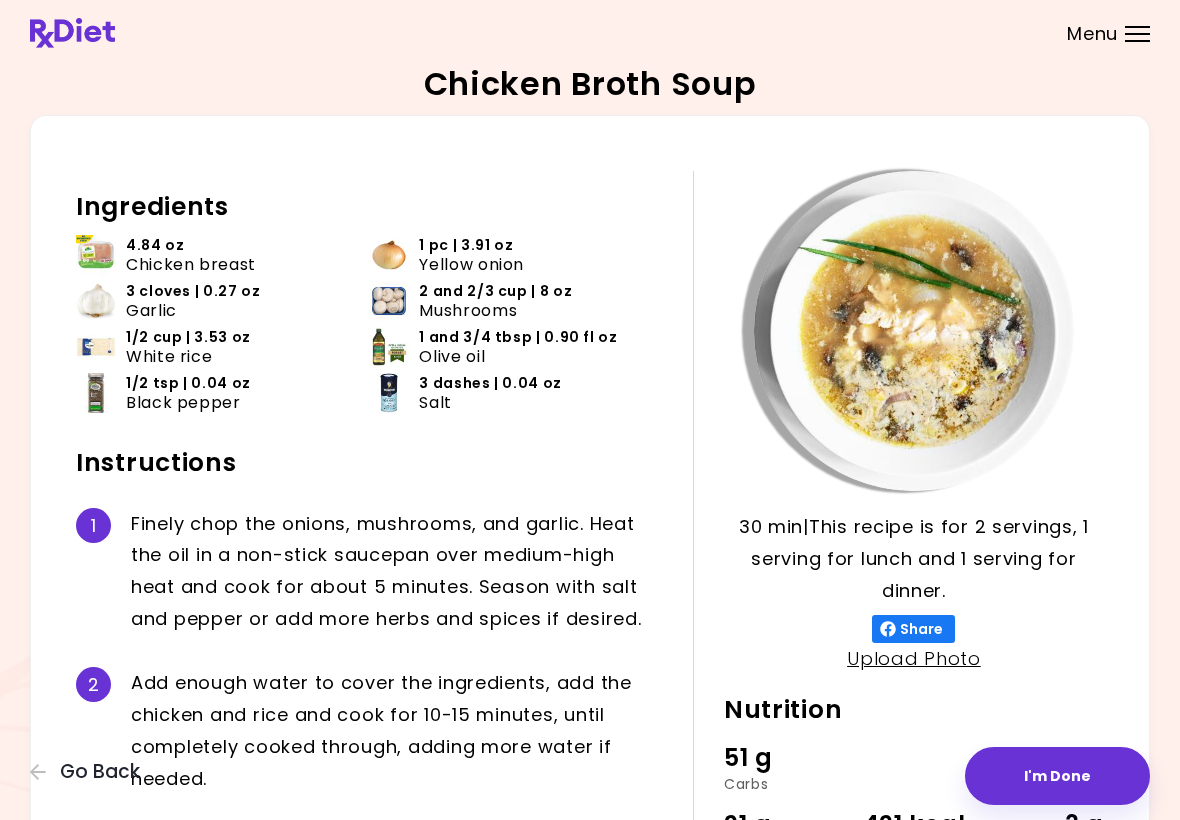 click on "Go Back" at bounding box center (100, 772) 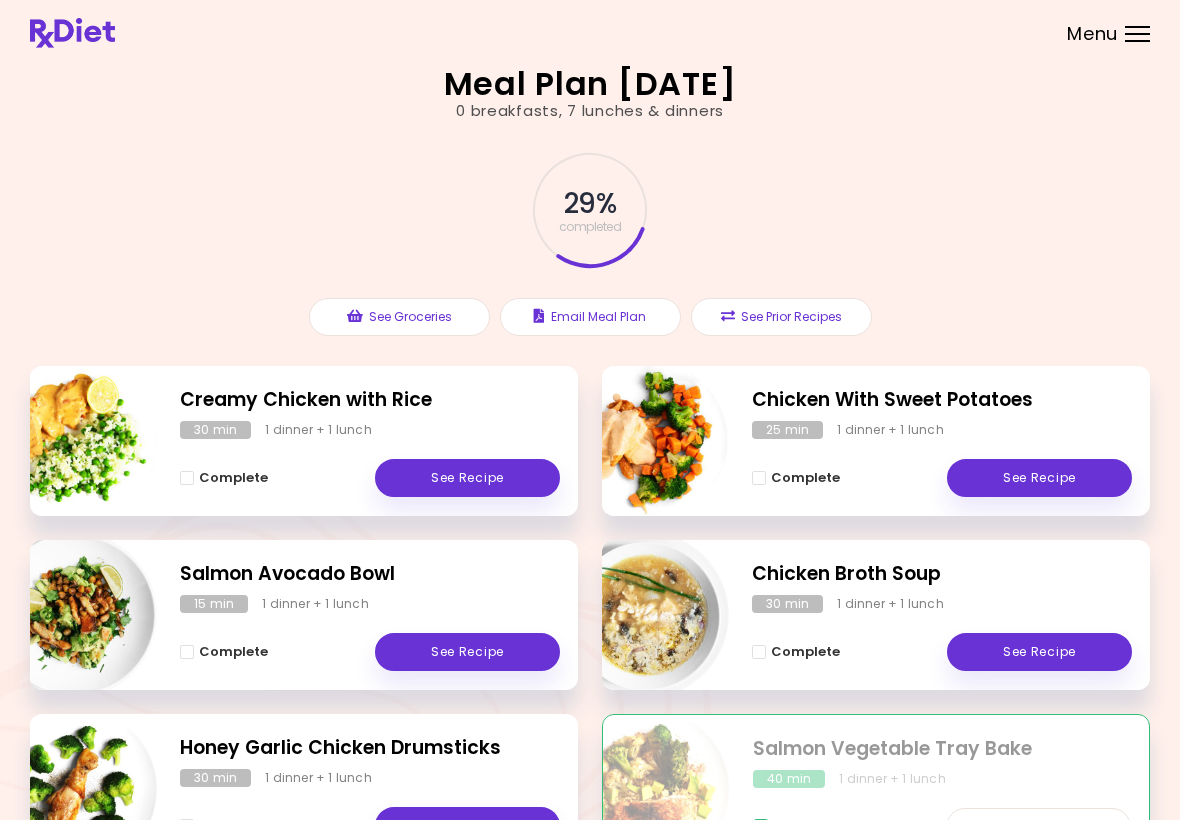 click on "Menu" at bounding box center [1092, 34] 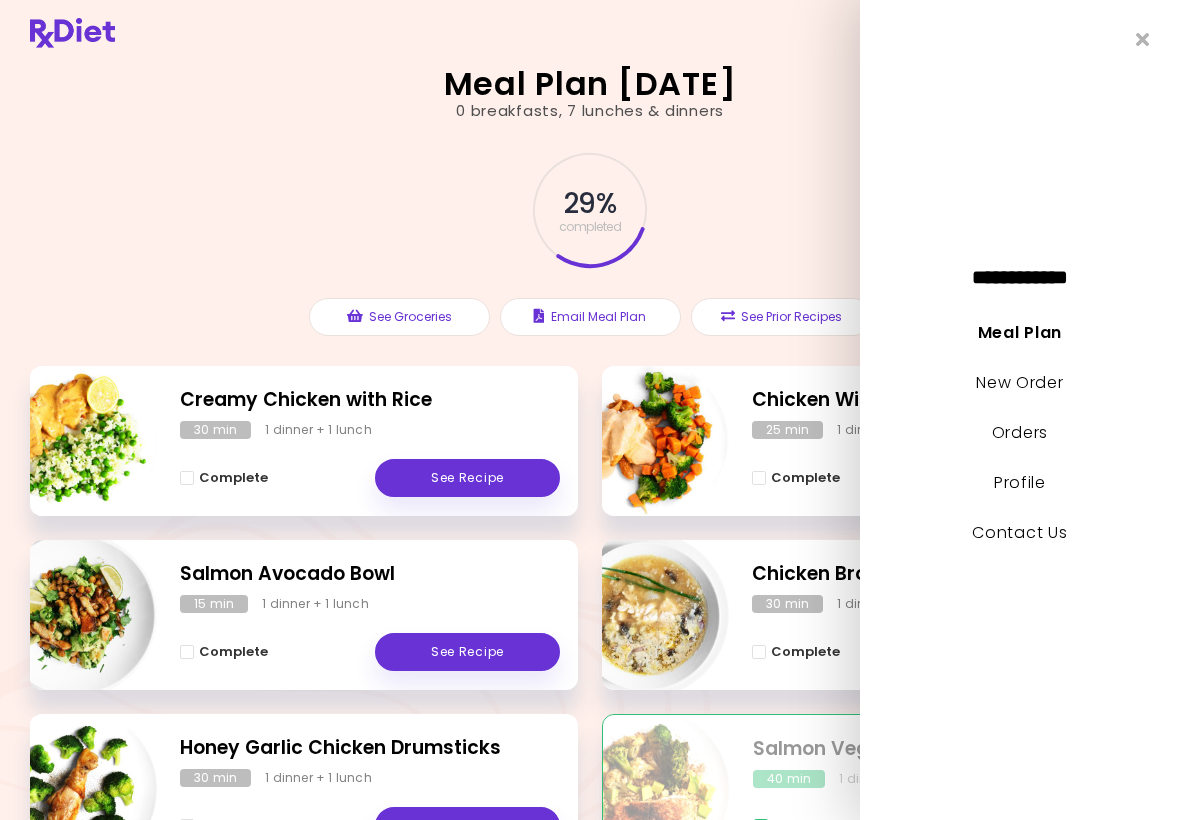 click on "Meal Plan" at bounding box center (1020, 332) 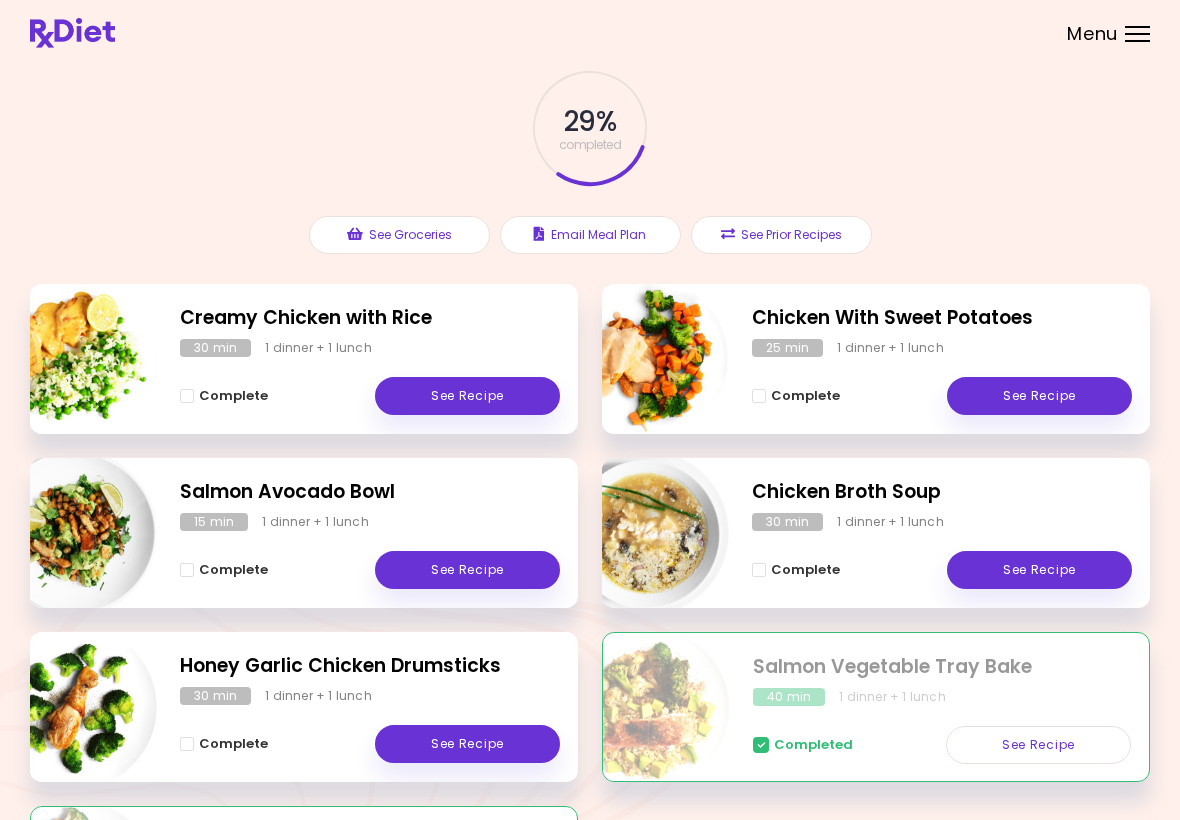 scroll, scrollTop: 0, scrollLeft: 0, axis: both 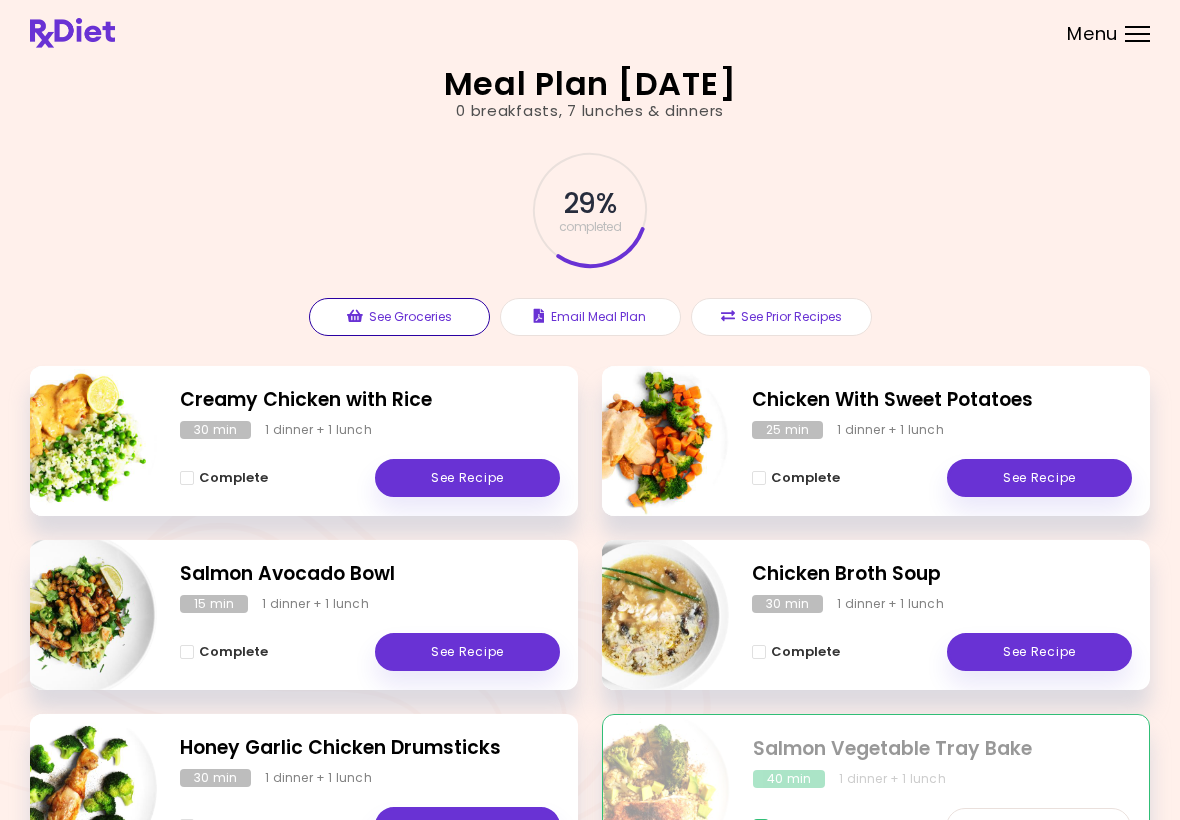 click on "See Groceries" at bounding box center (399, 317) 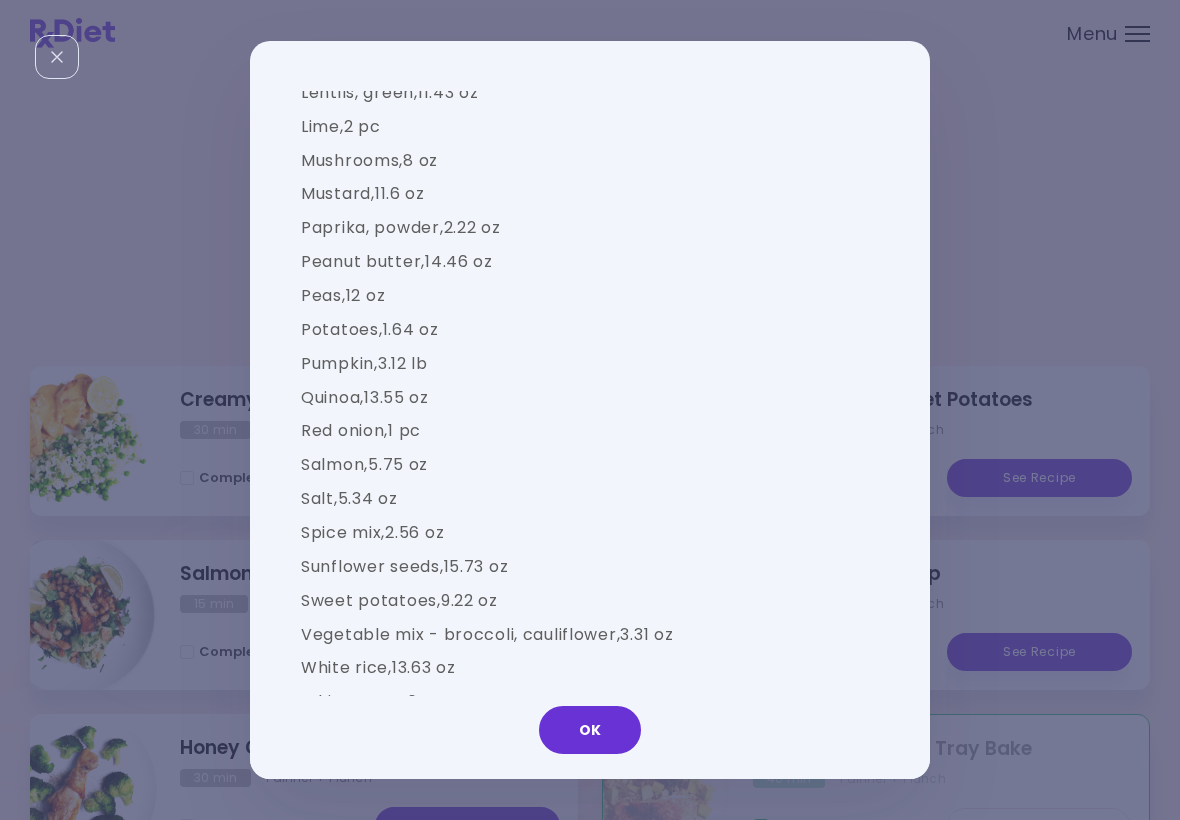 scroll, scrollTop: 2171, scrollLeft: 0, axis: vertical 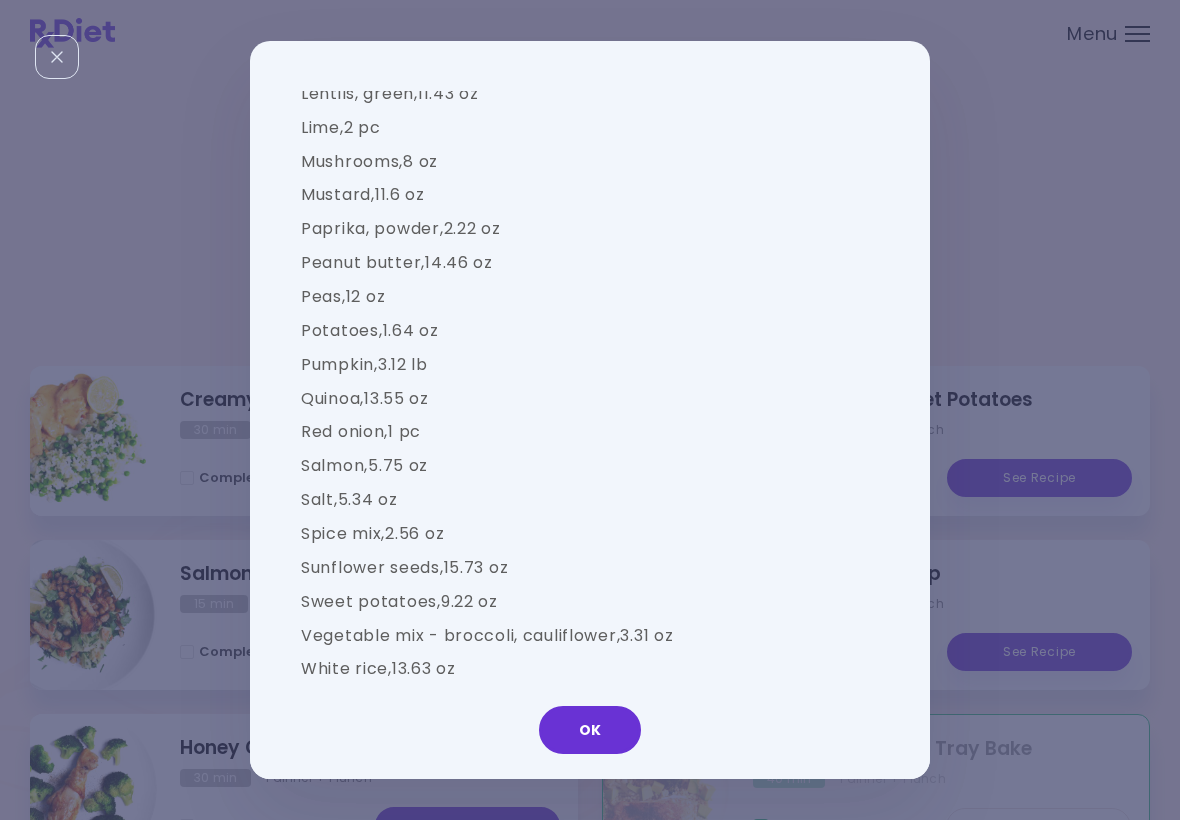 click on "Red onion ,  1   pc" at bounding box center (590, 432) 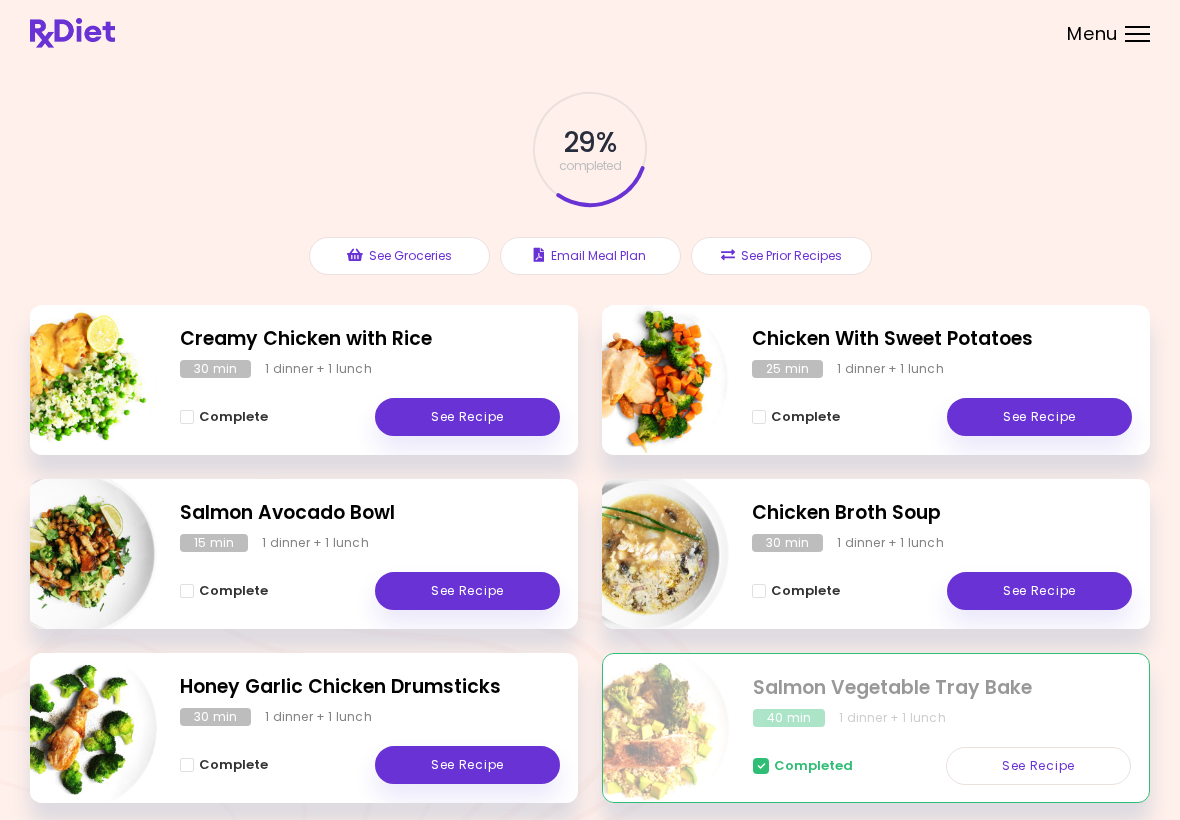 scroll, scrollTop: 0, scrollLeft: 0, axis: both 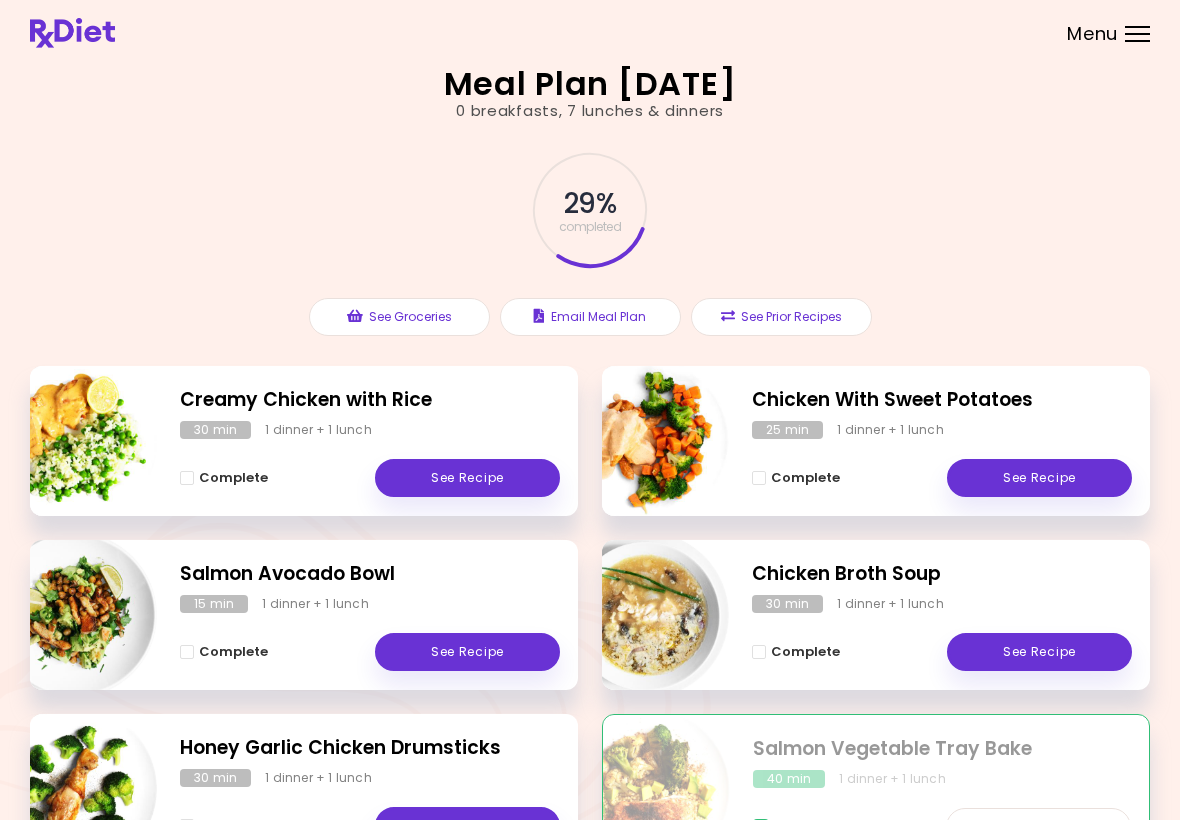 click at bounding box center (1137, 34) 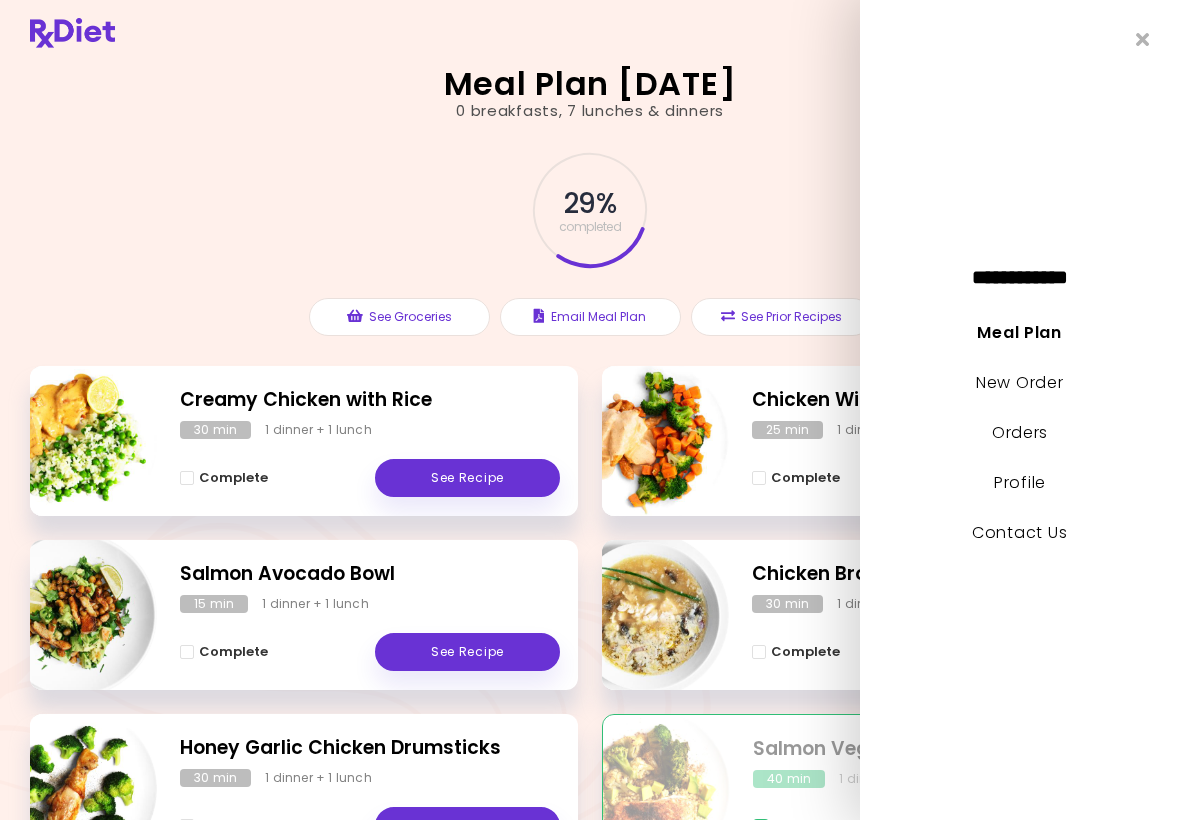 click on "New Order" at bounding box center (1019, 382) 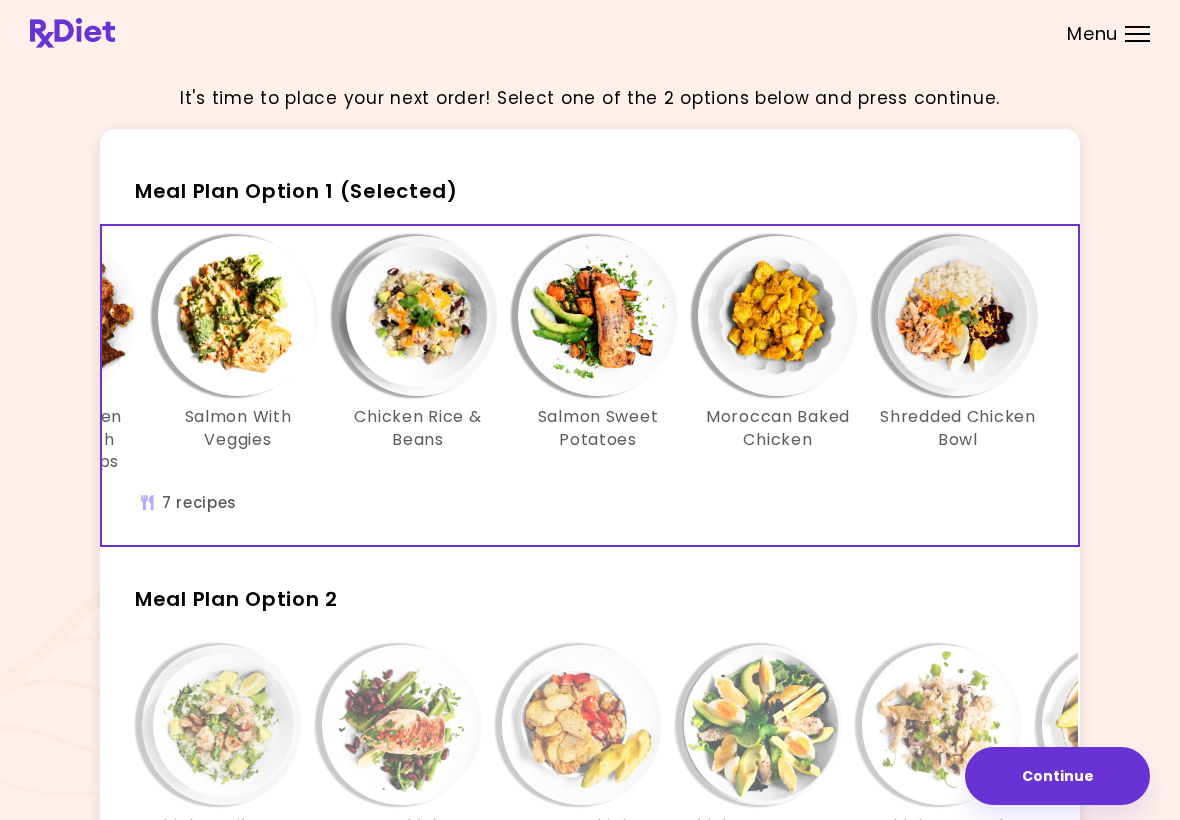 scroll, scrollTop: 0, scrollLeft: 344, axis: horizontal 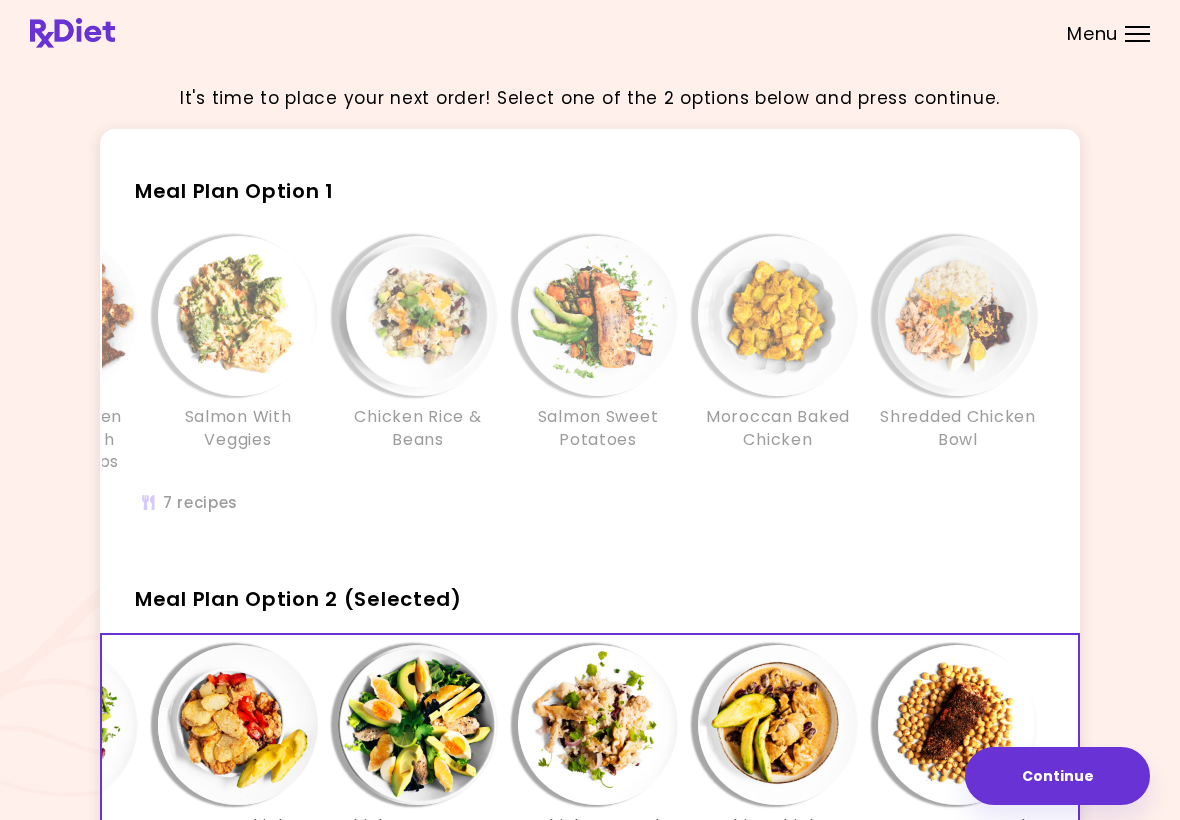 click on "Chicken Chili Bake   Crispy Chicken Nuggets With Plantain Chips   Salmon With Veggies   Chicken Rice & Beans   Salmon Sweet Potatoes   Moroccan Baked Chicken   Shredded Chicken Bowl" at bounding box center (590, 385) 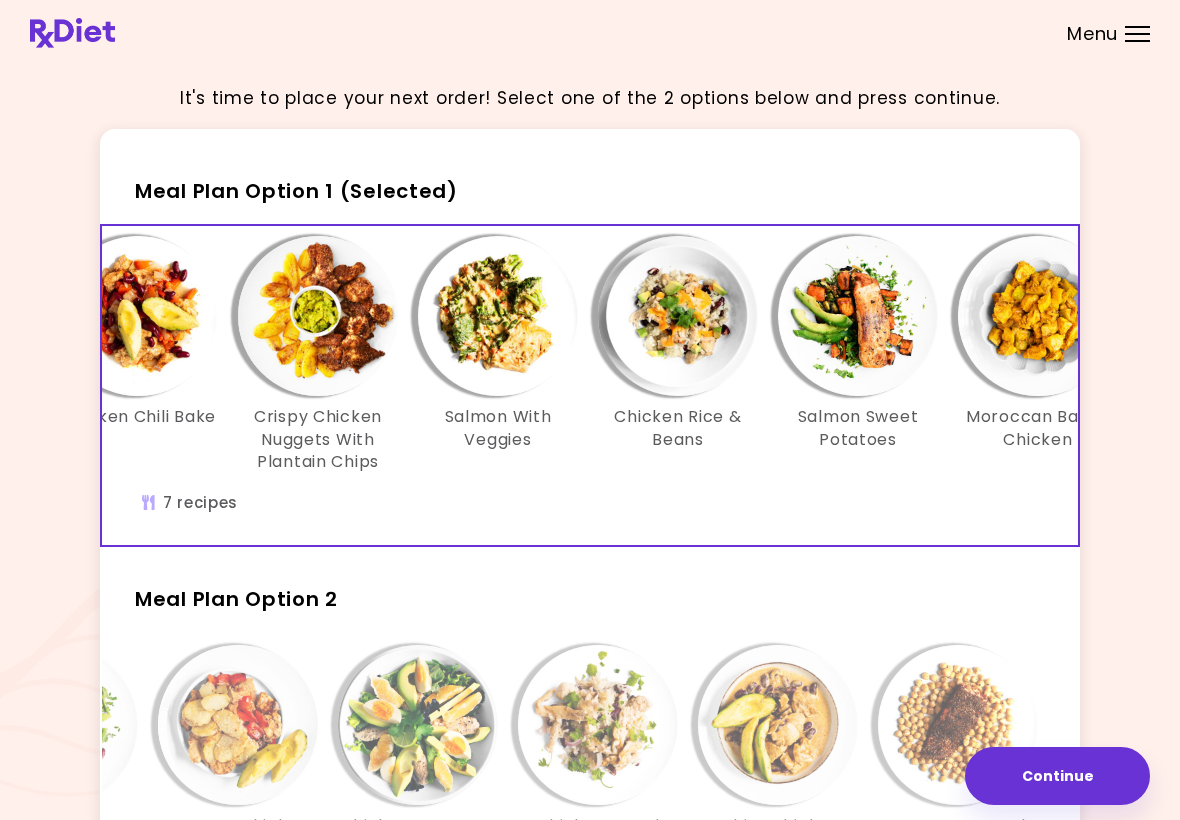 scroll, scrollTop: 0, scrollLeft: 68, axis: horizontal 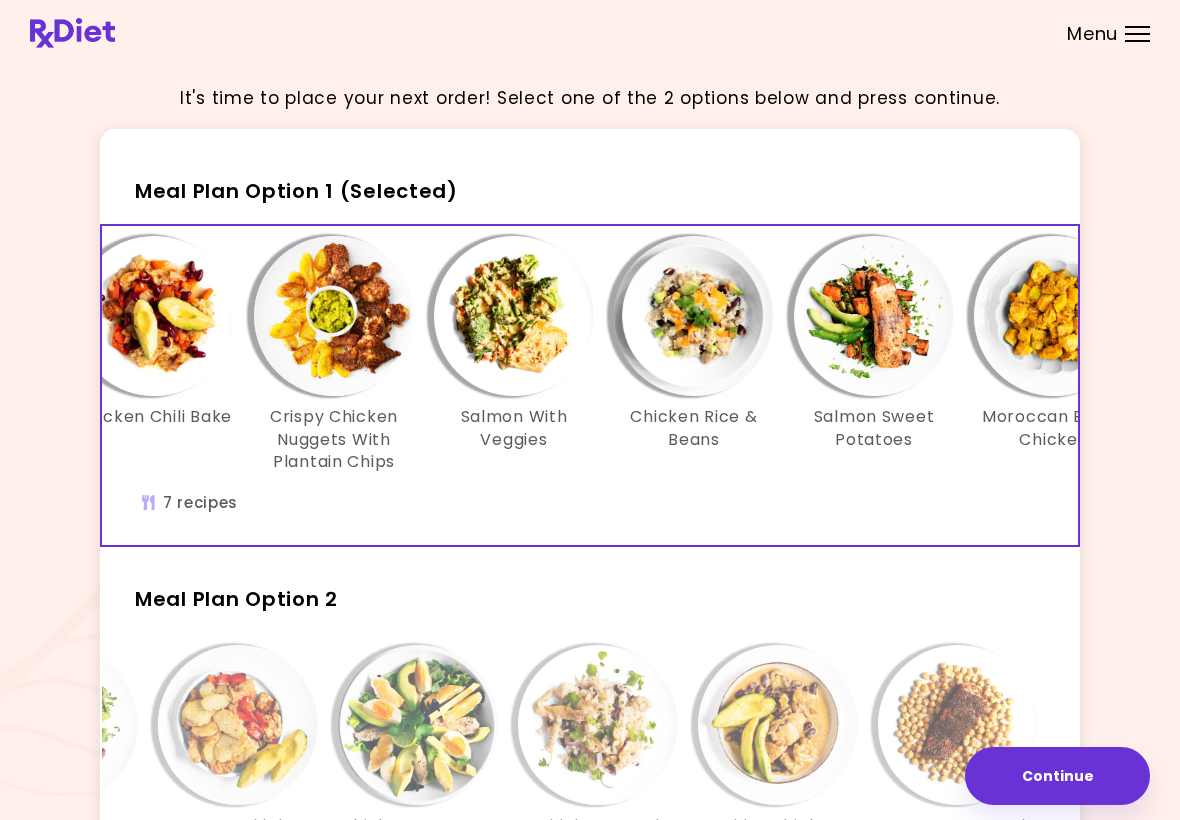 click on "Salmon With Veggies" at bounding box center [514, 428] 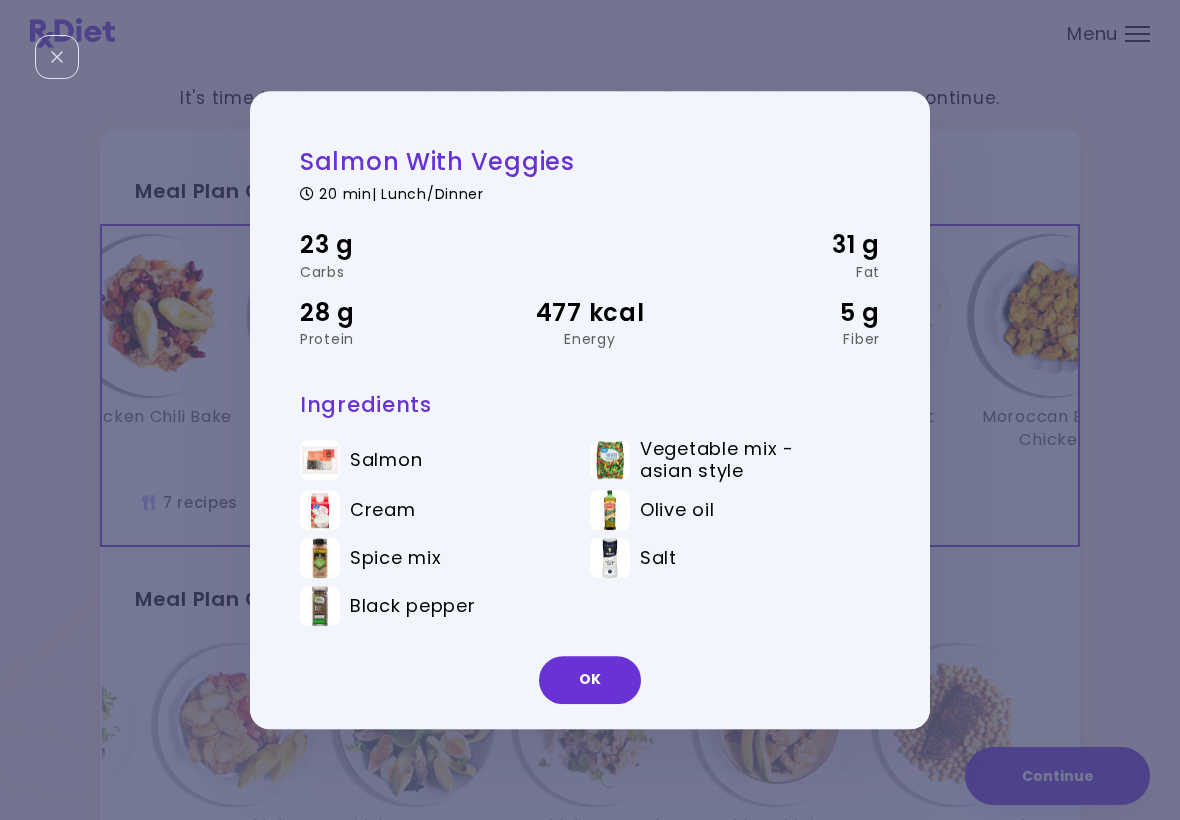 scroll, scrollTop: 0, scrollLeft: 0, axis: both 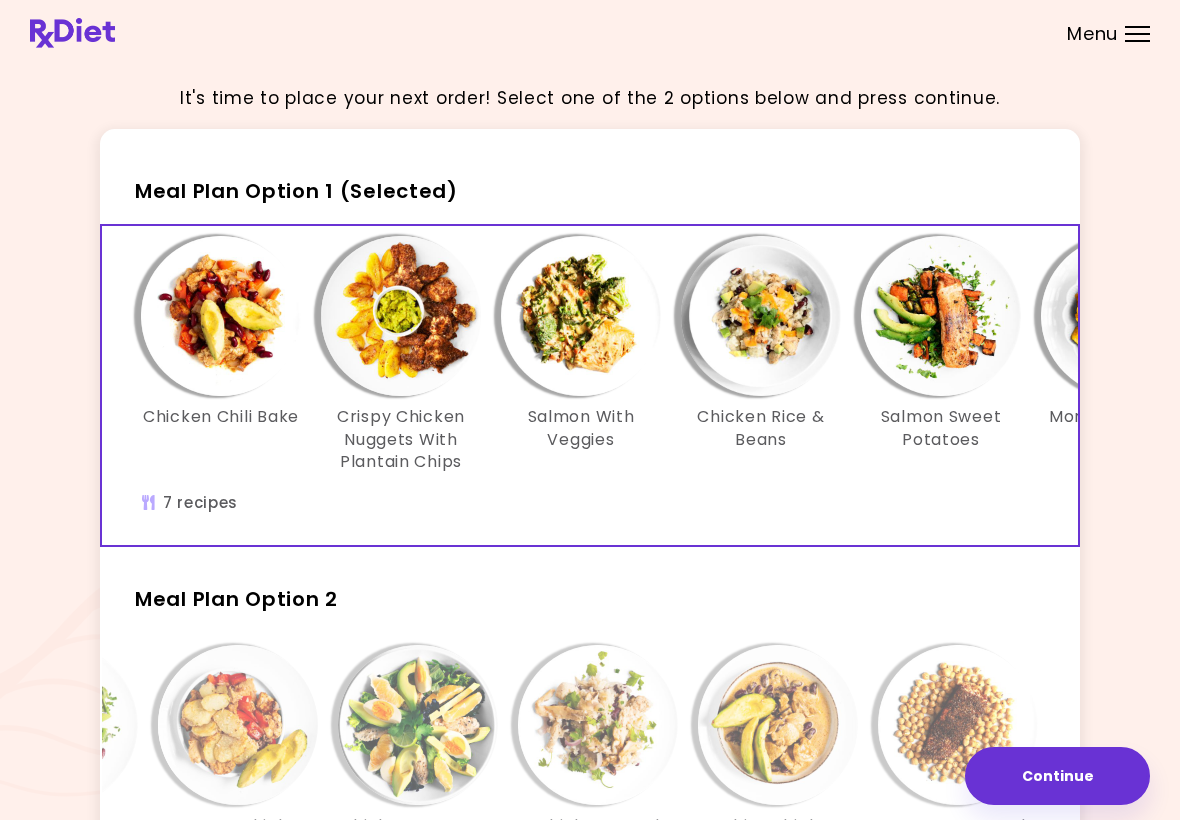 click at bounding box center (221, 316) 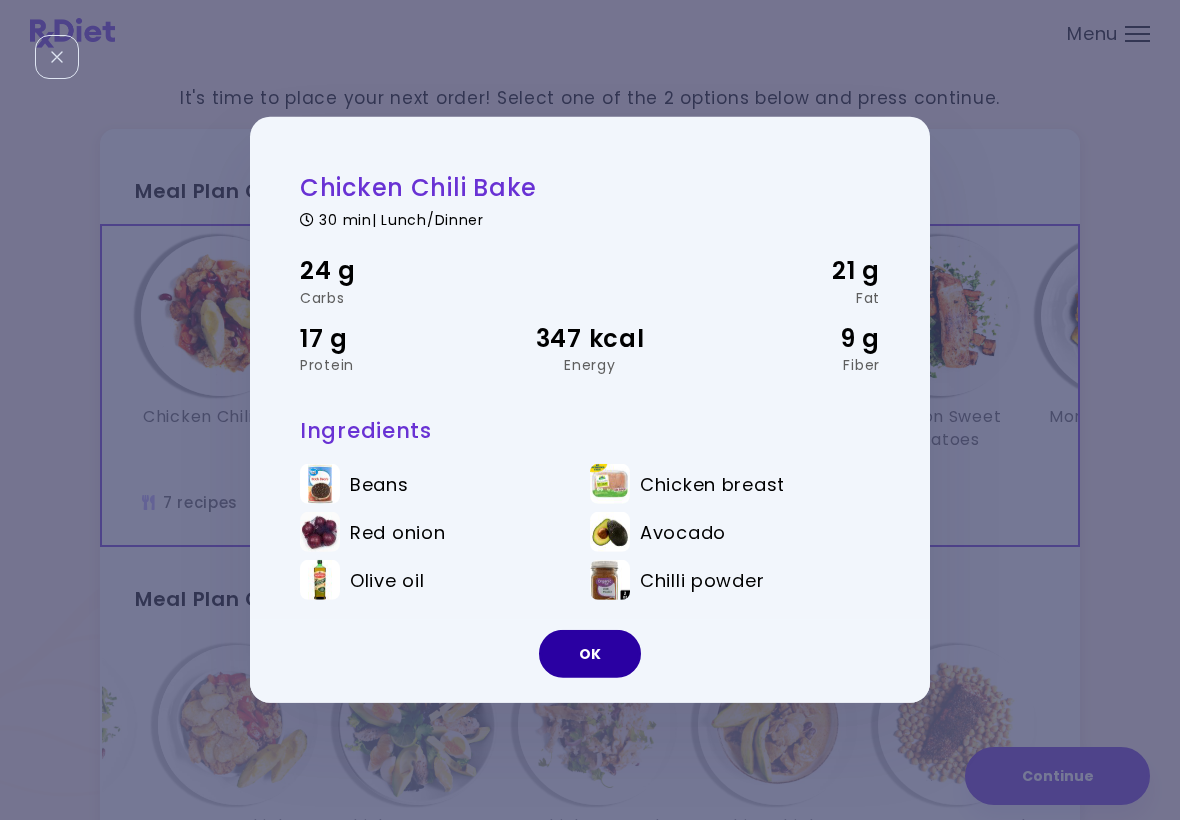click on "OK" at bounding box center [590, 654] 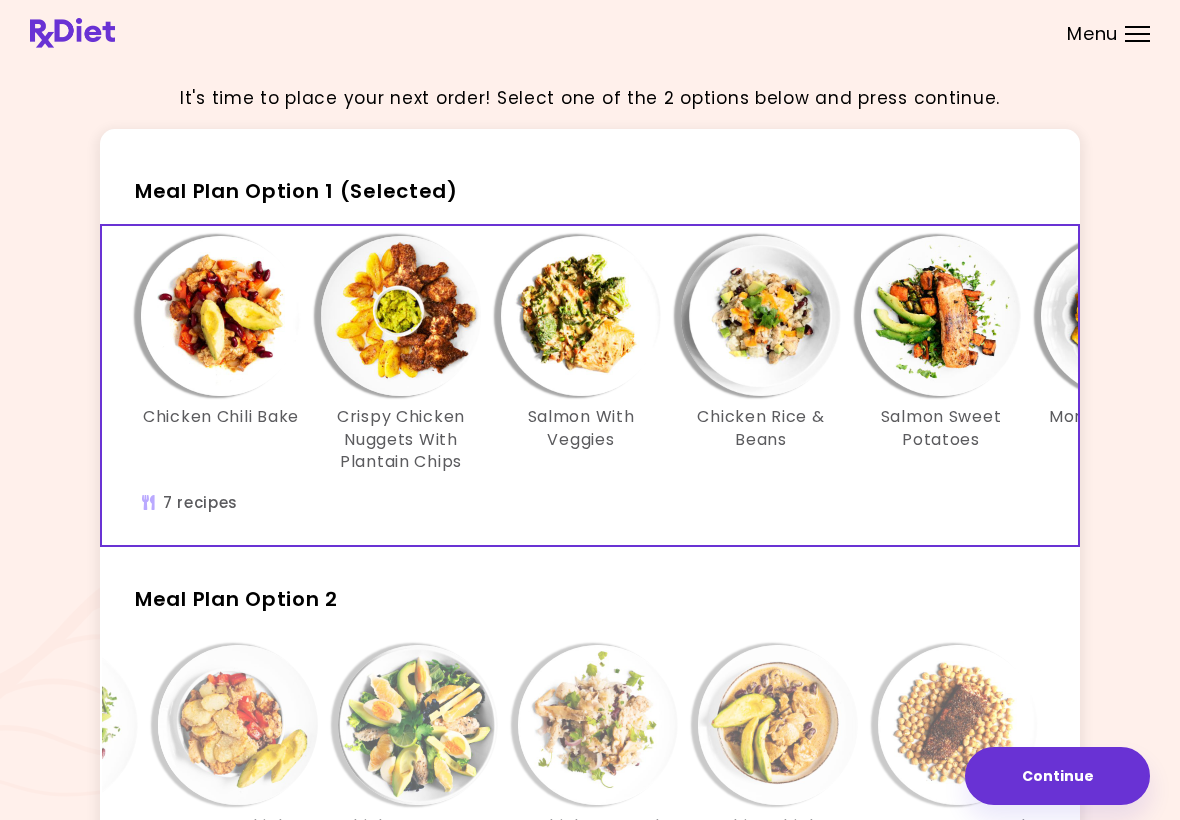 click at bounding box center (581, 316) 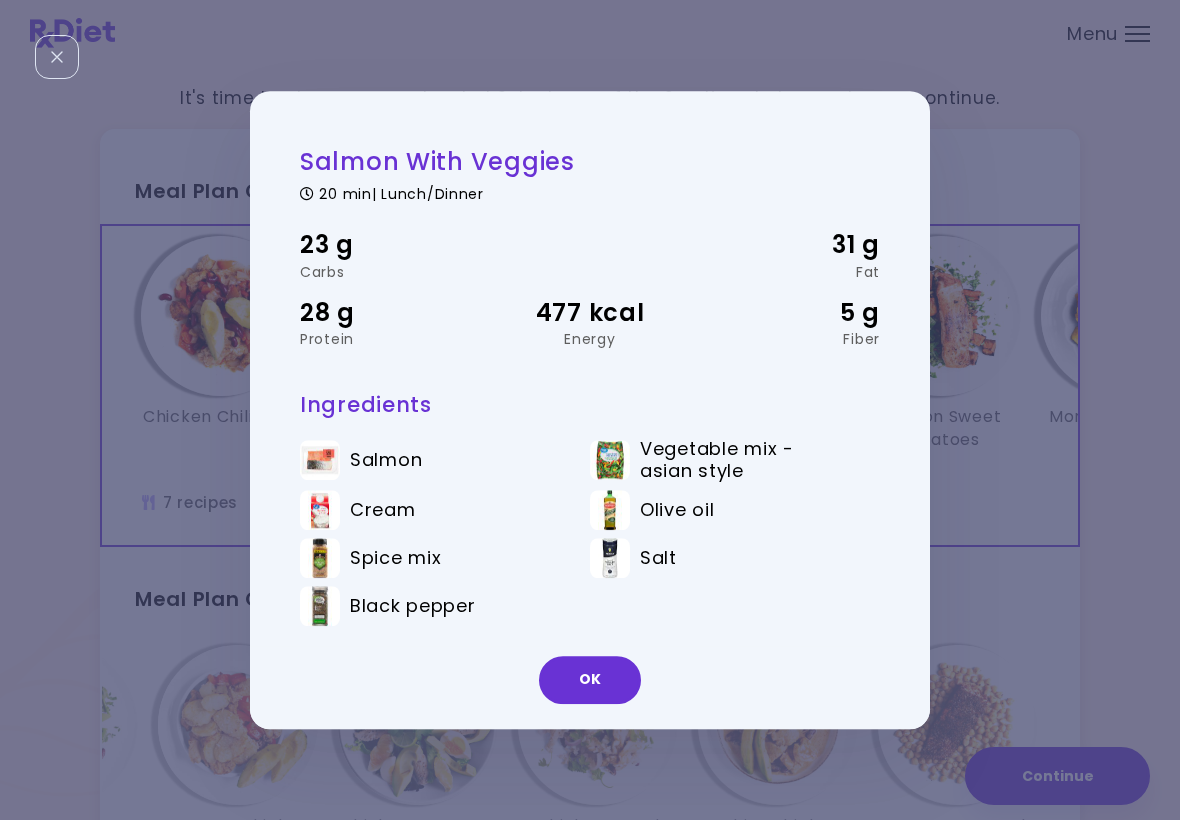 click on "OK" at bounding box center [590, 680] 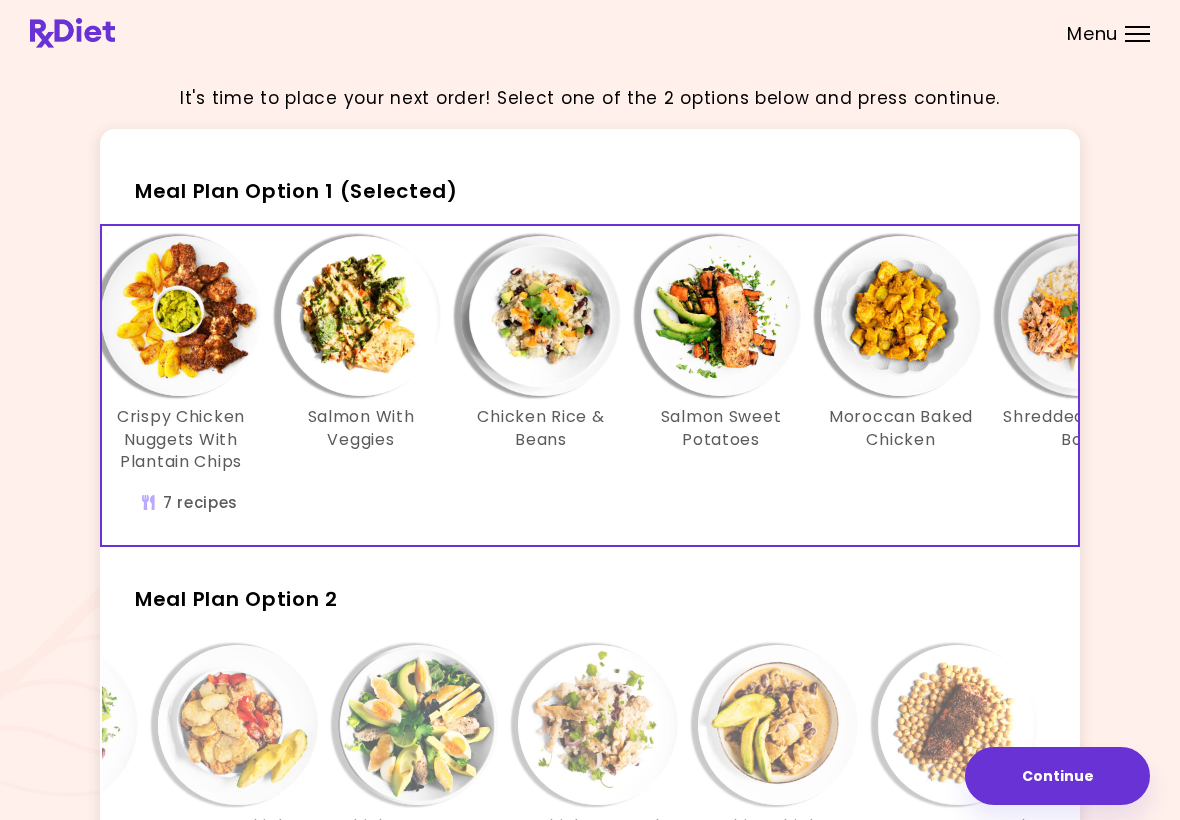 scroll, scrollTop: 0, scrollLeft: 223, axis: horizontal 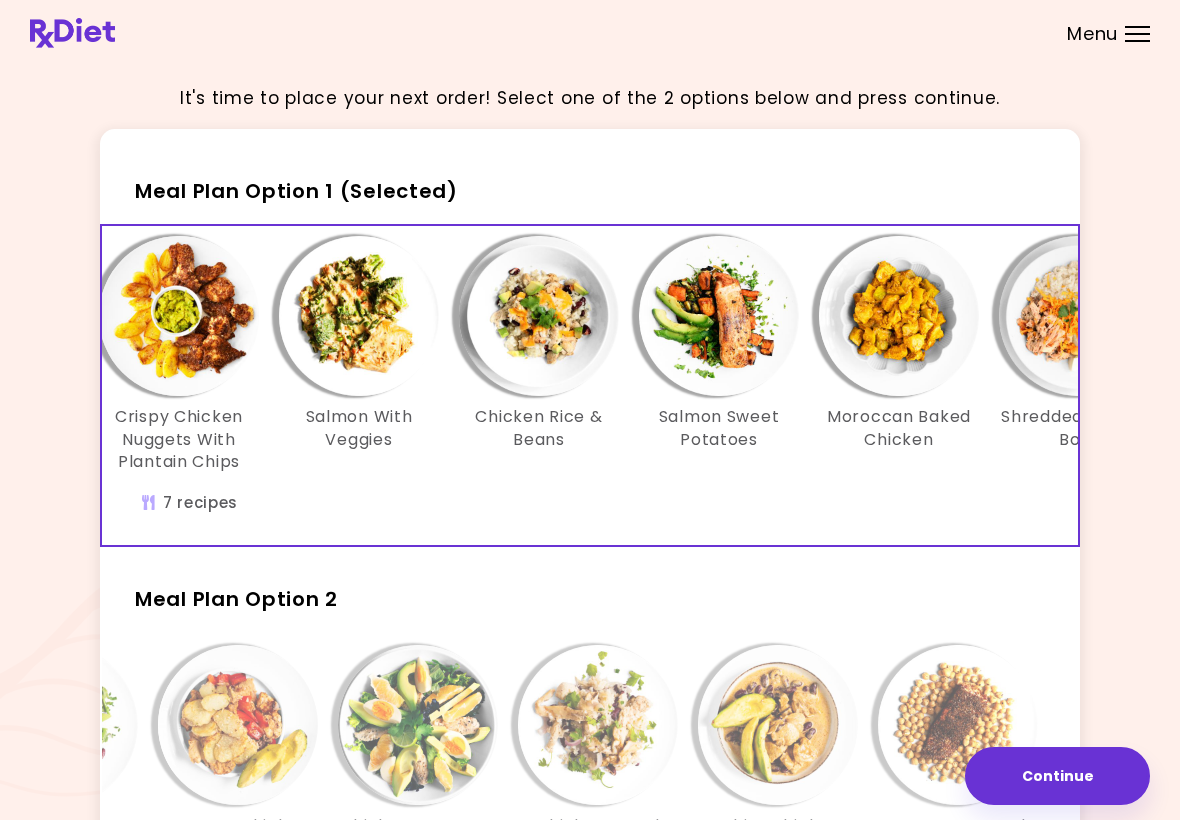 click at bounding box center [539, 316] 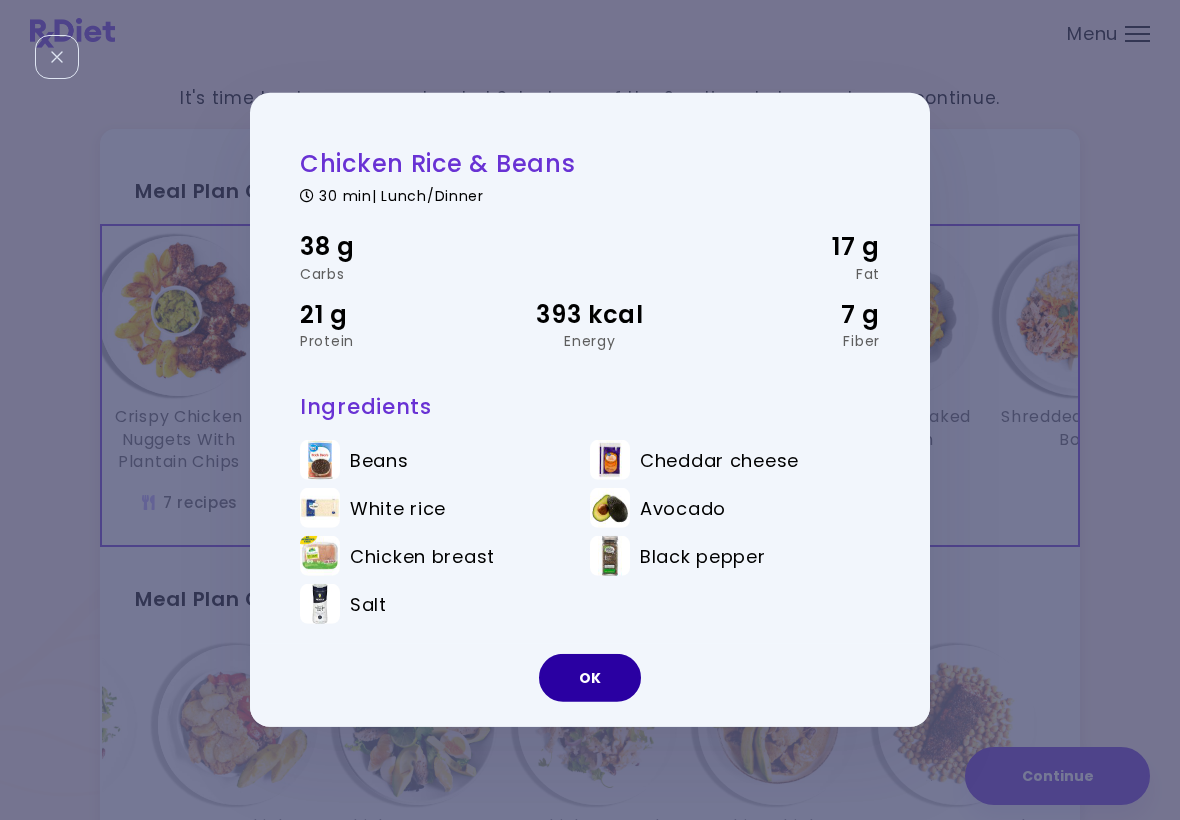 click on "OK" at bounding box center (590, 678) 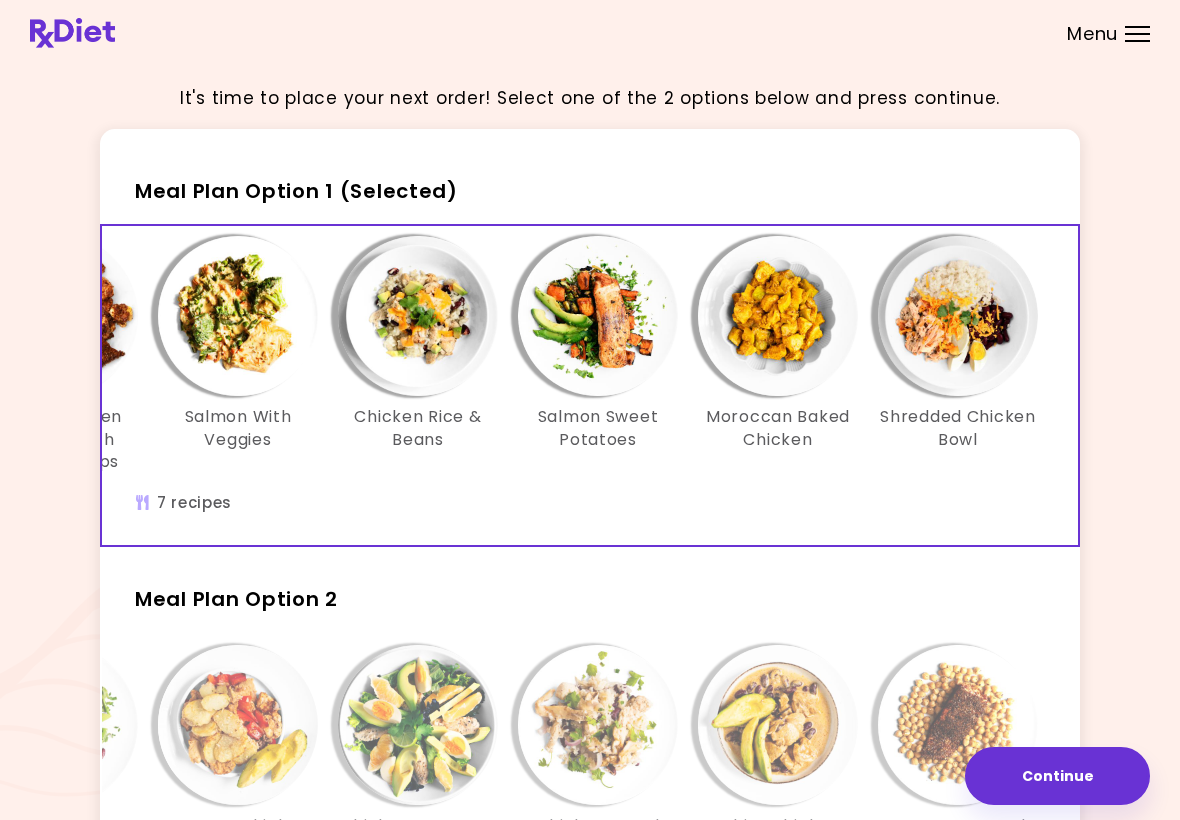 scroll, scrollTop: 0, scrollLeft: 344, axis: horizontal 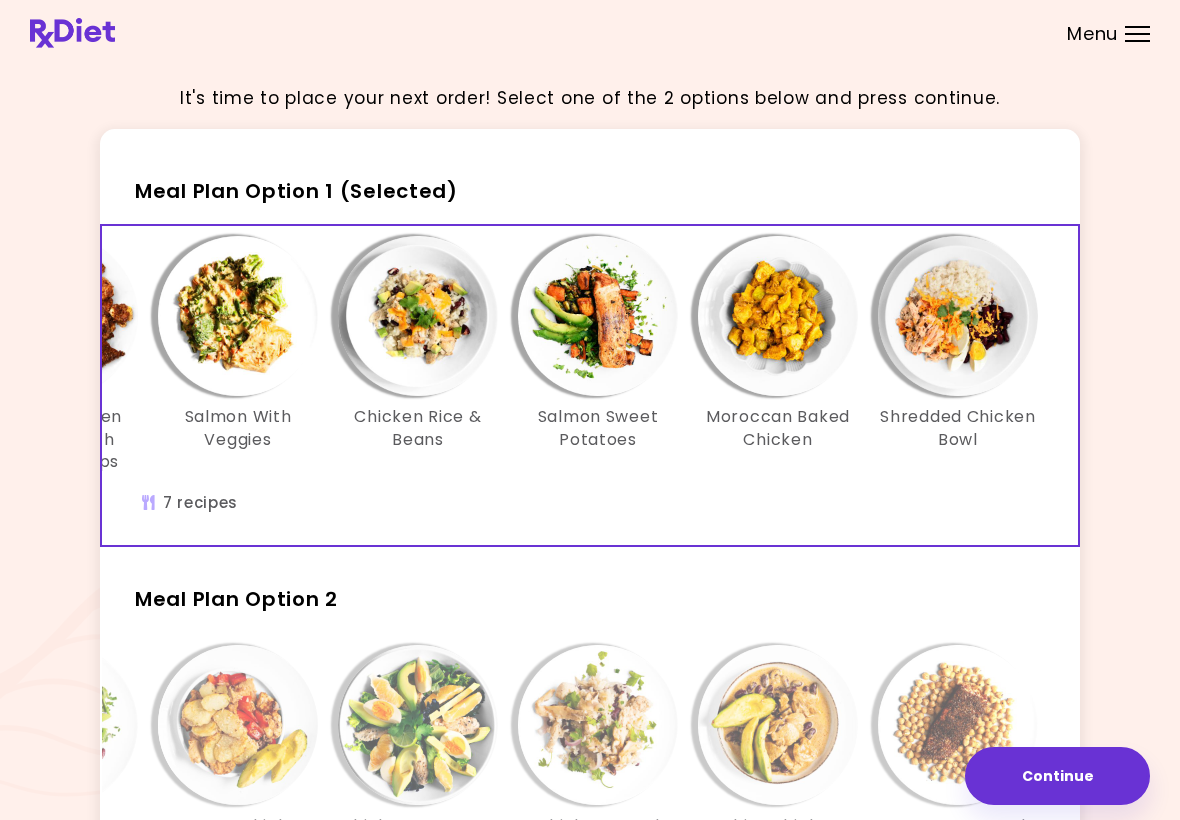 click on "Moroccan Baked Chicken" at bounding box center (778, 428) 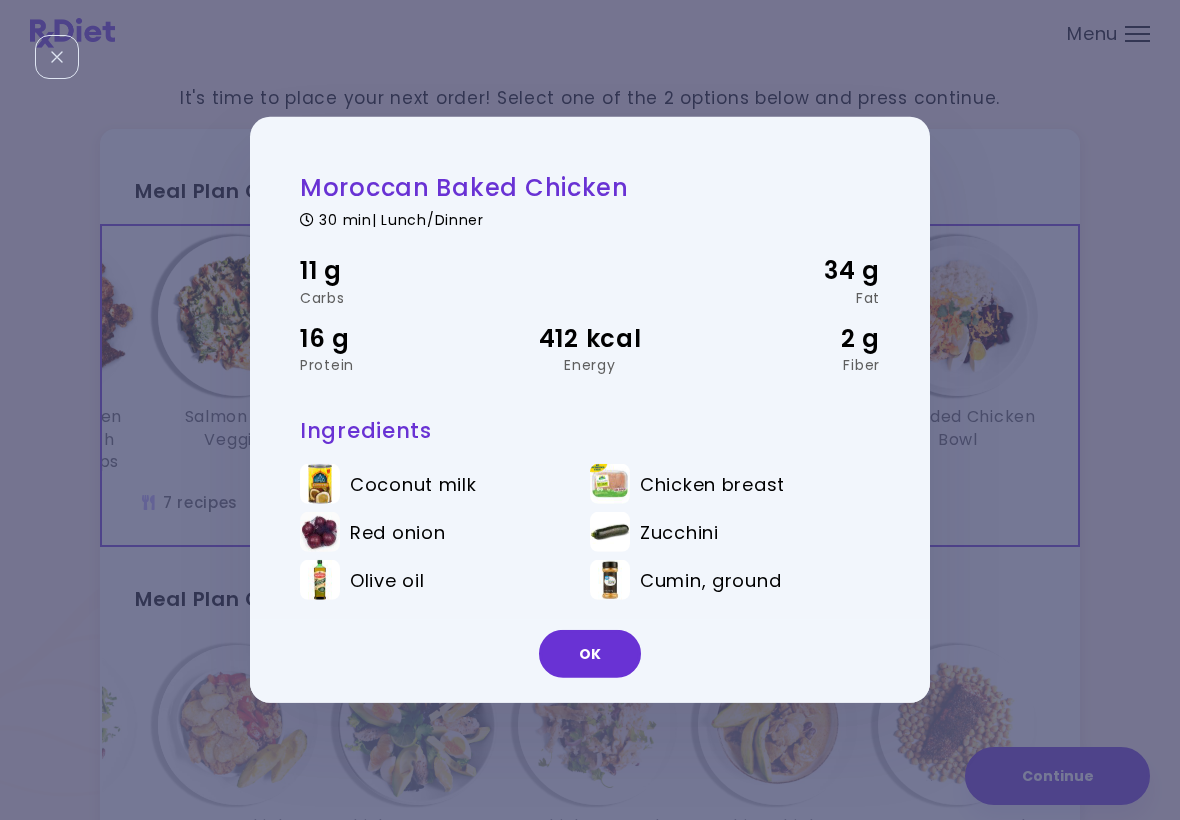 click on "OK" at bounding box center [590, 654] 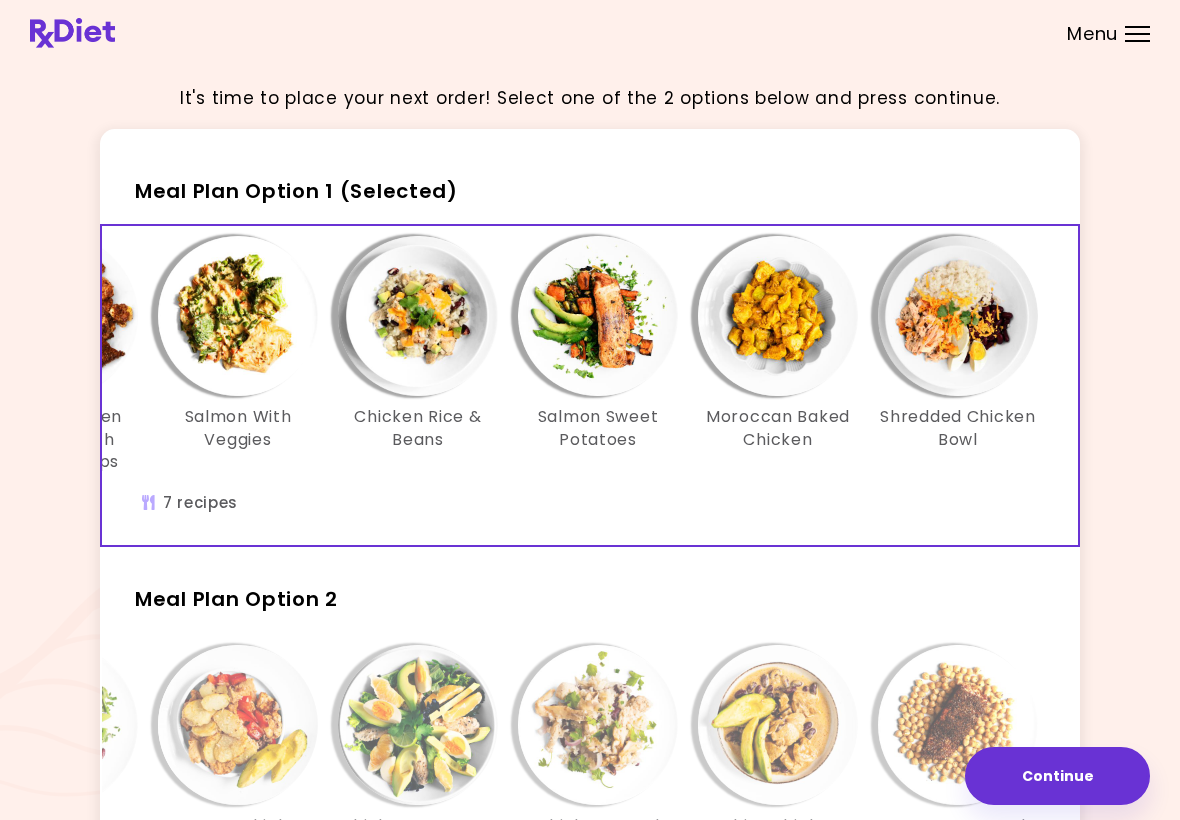 click at bounding box center [958, 316] 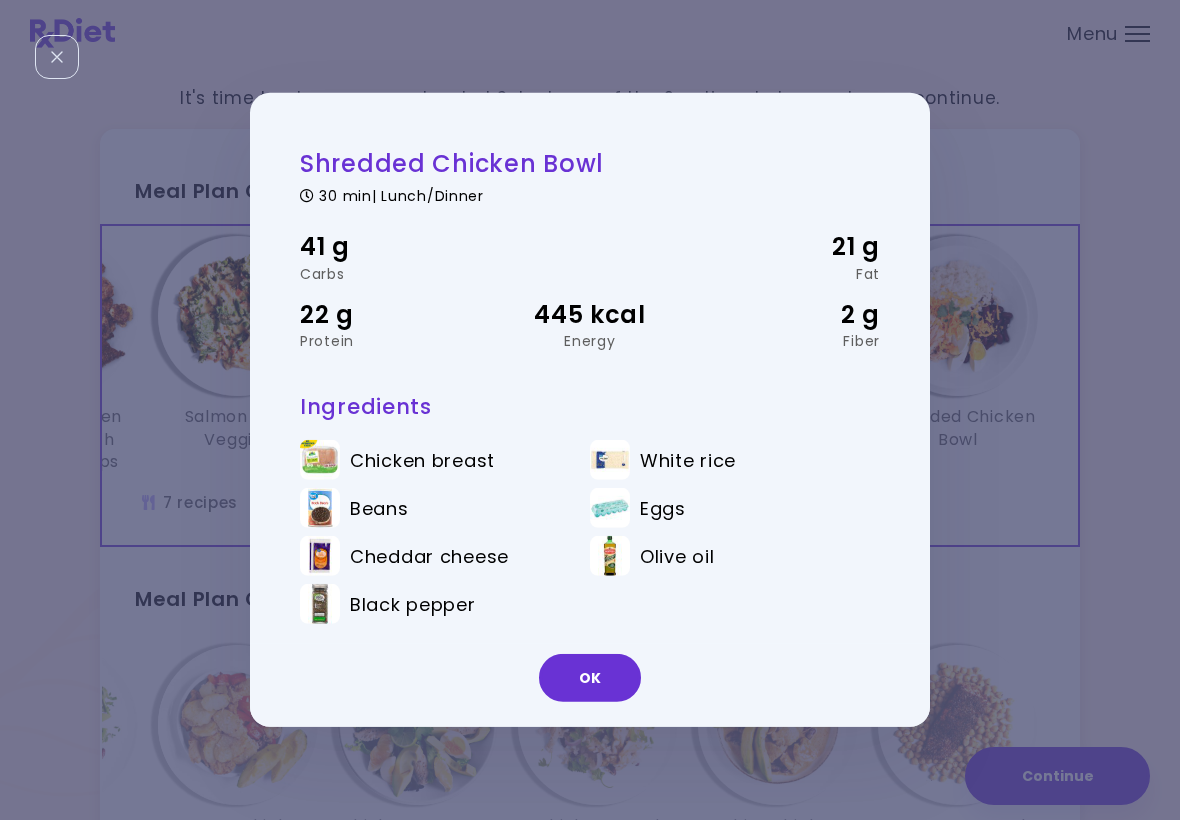 click on "OK" at bounding box center [590, 678] 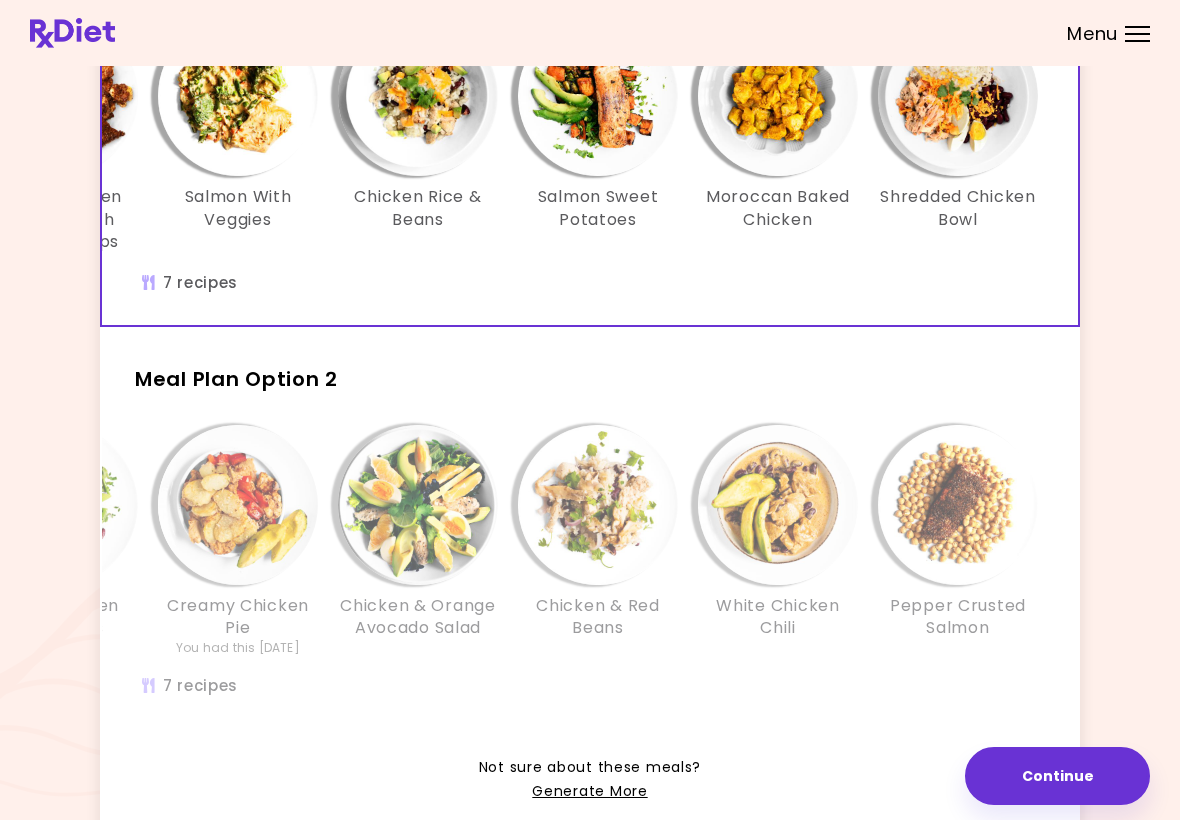 scroll, scrollTop: 227, scrollLeft: 0, axis: vertical 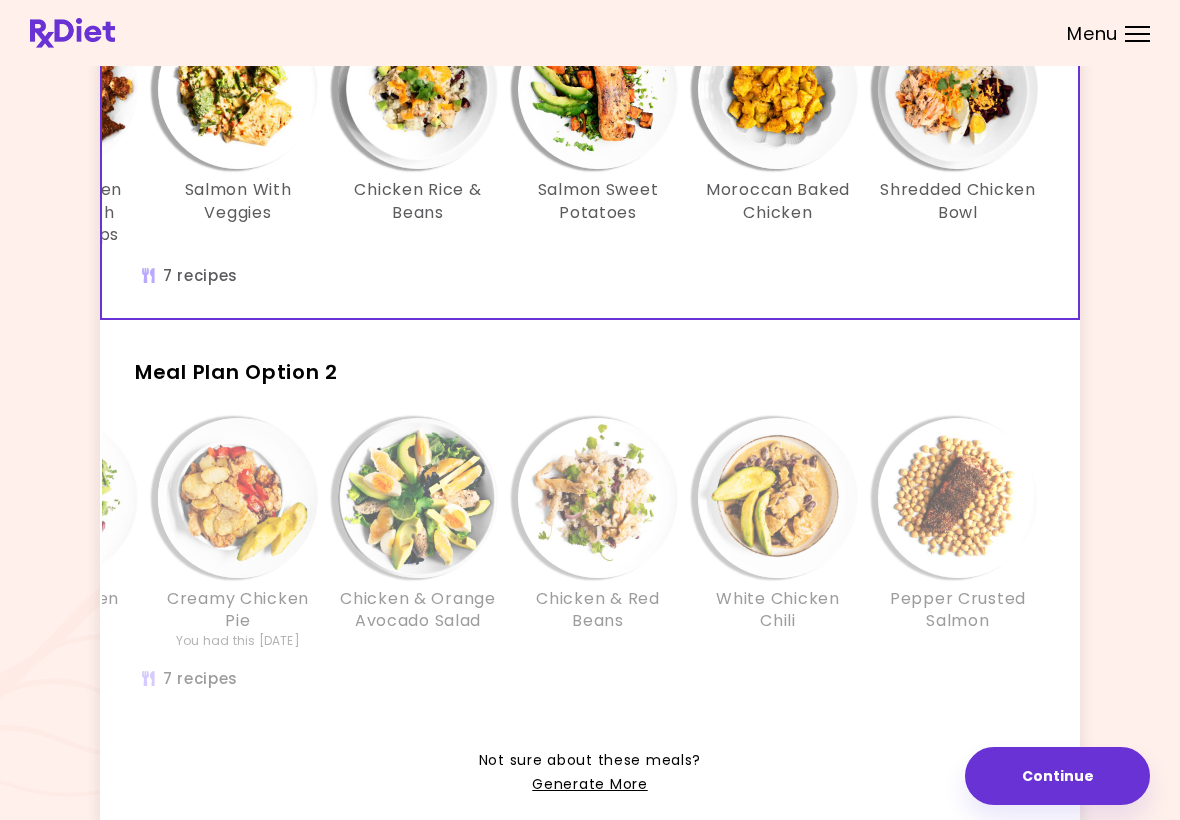 click at bounding box center [958, 498] 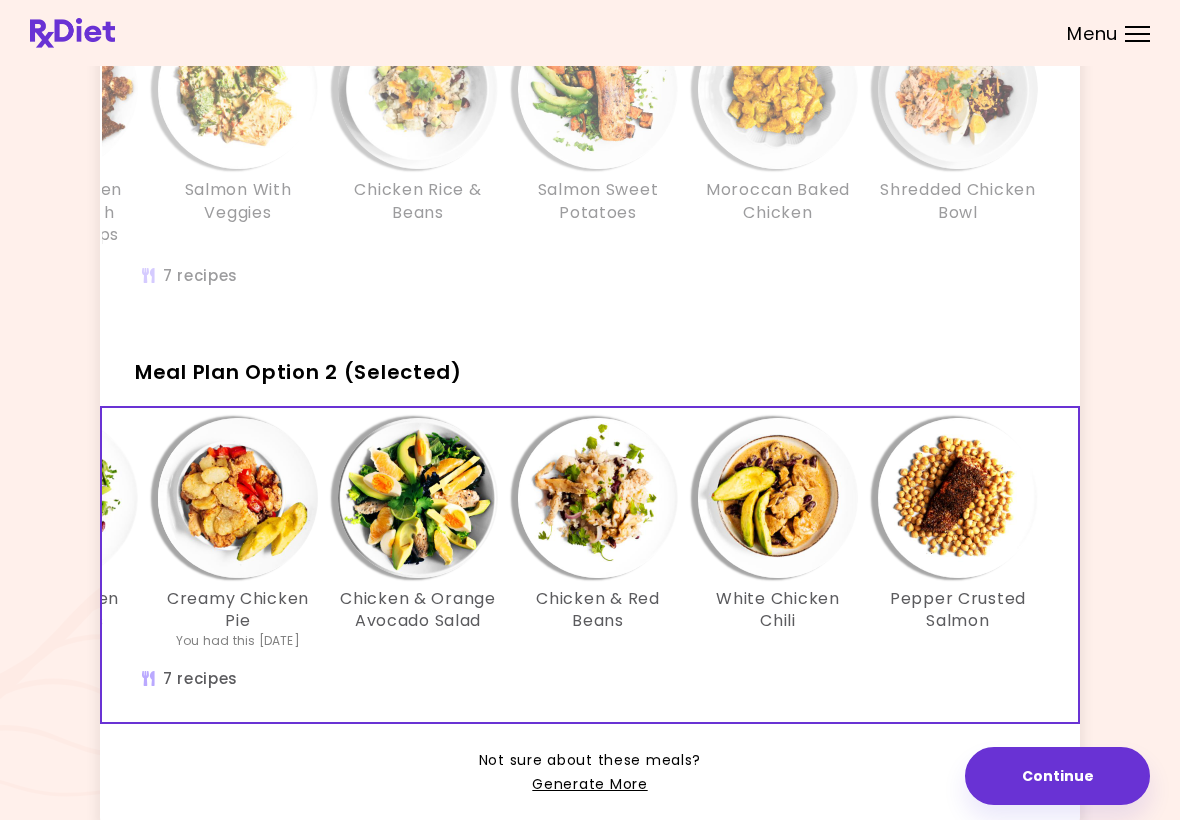 click at bounding box center [958, 498] 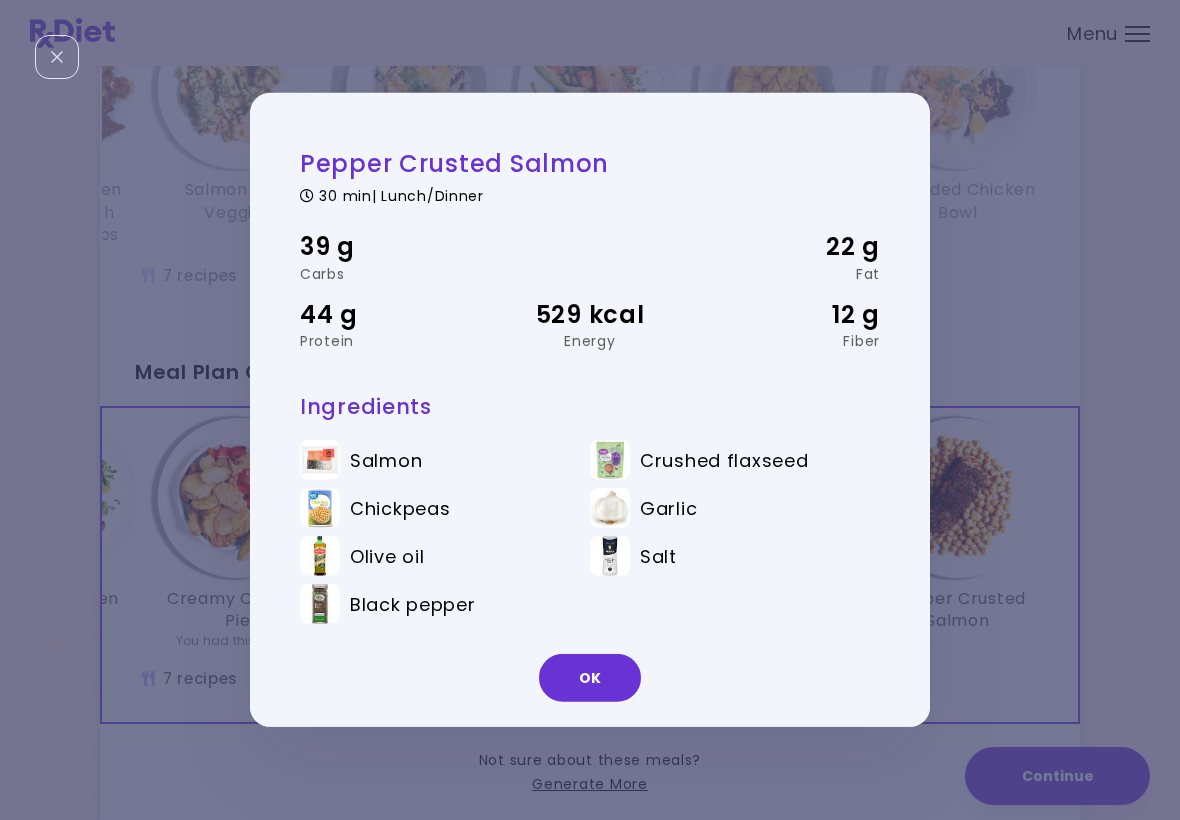 click on "OK" at bounding box center [590, 678] 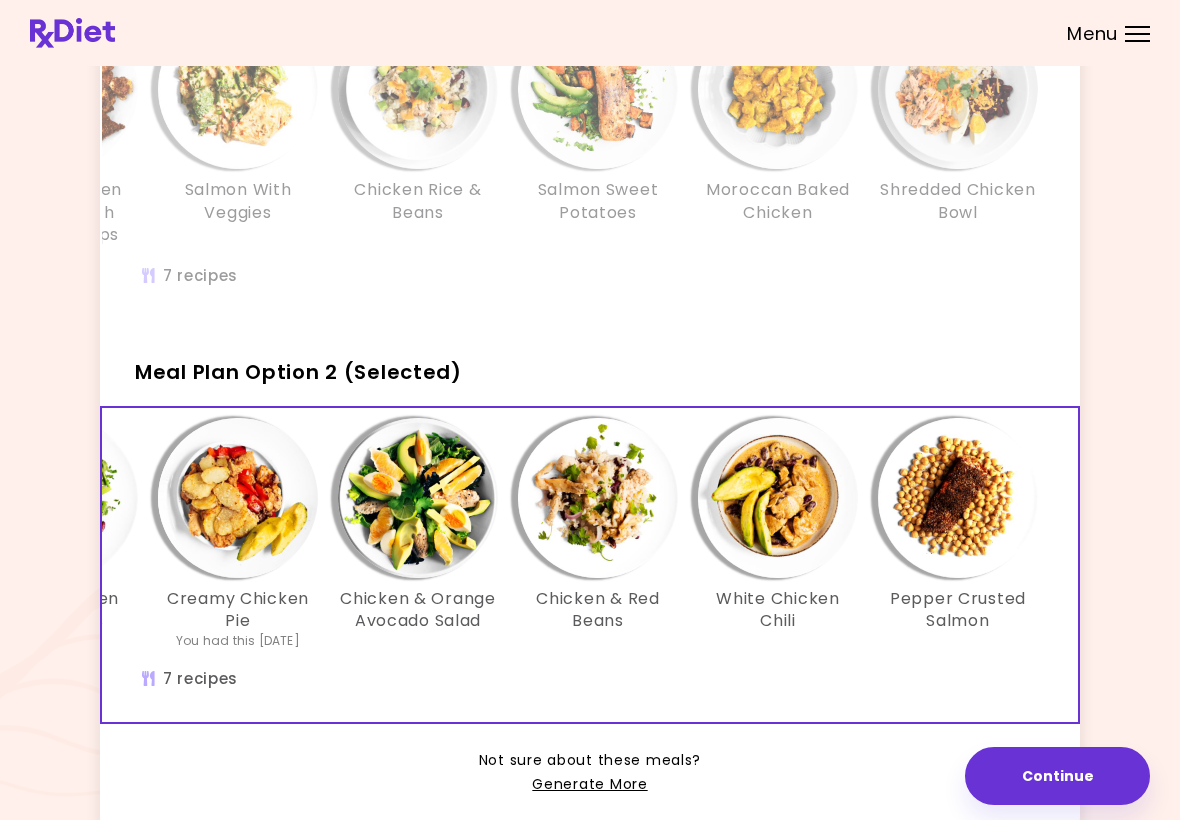 click at bounding box center (778, 498) 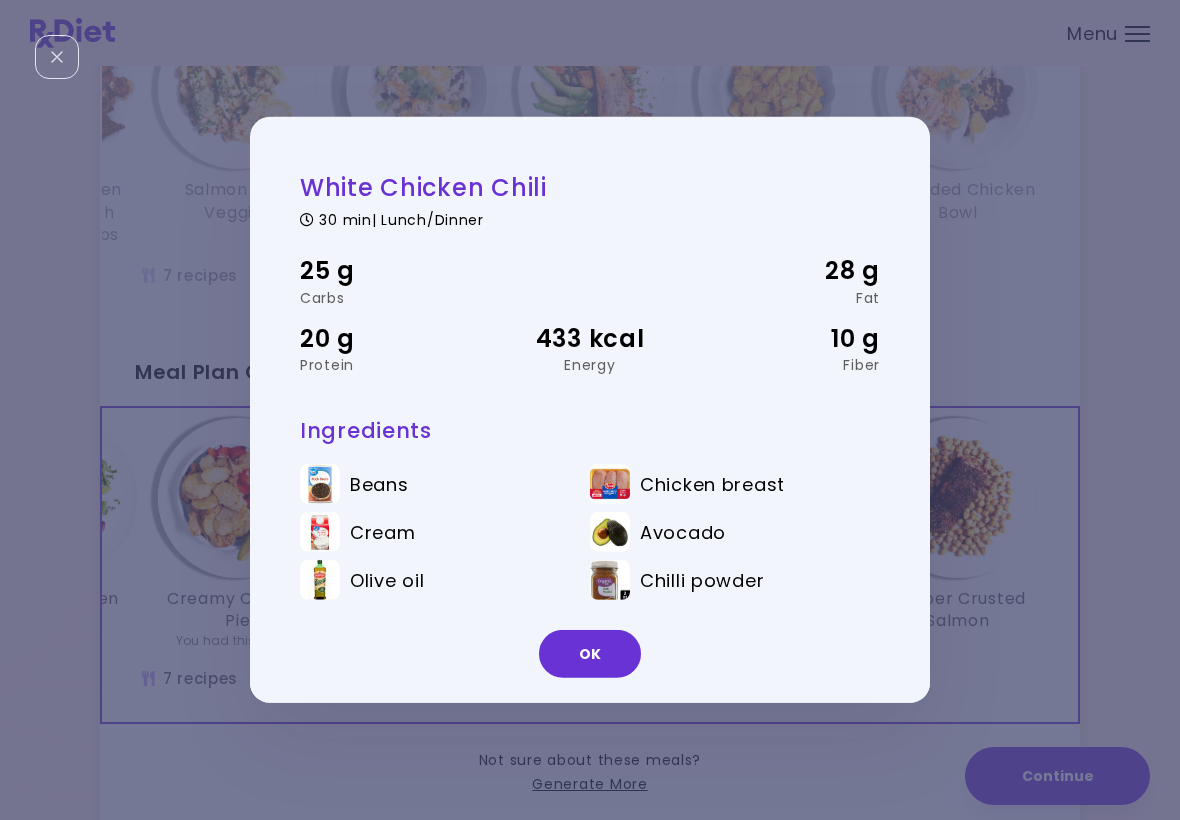 click on "OK" at bounding box center [590, 654] 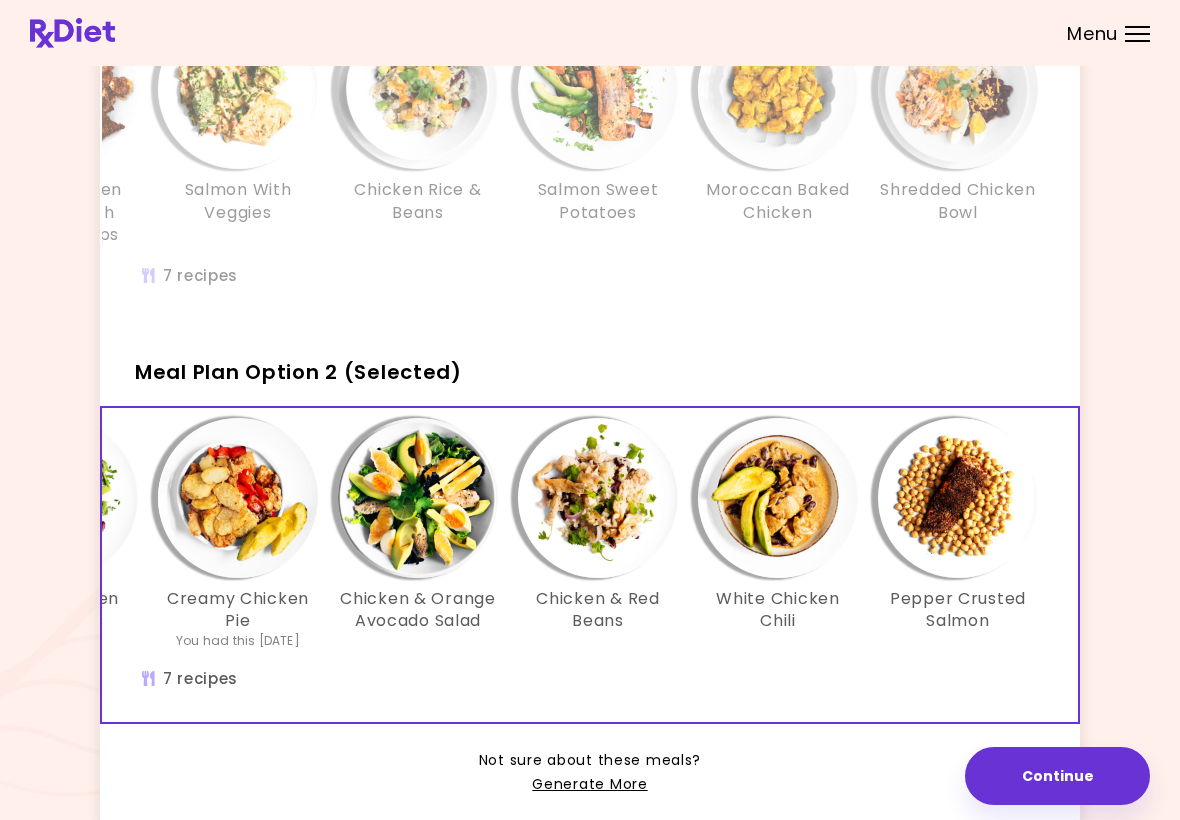 click at bounding box center [598, 498] 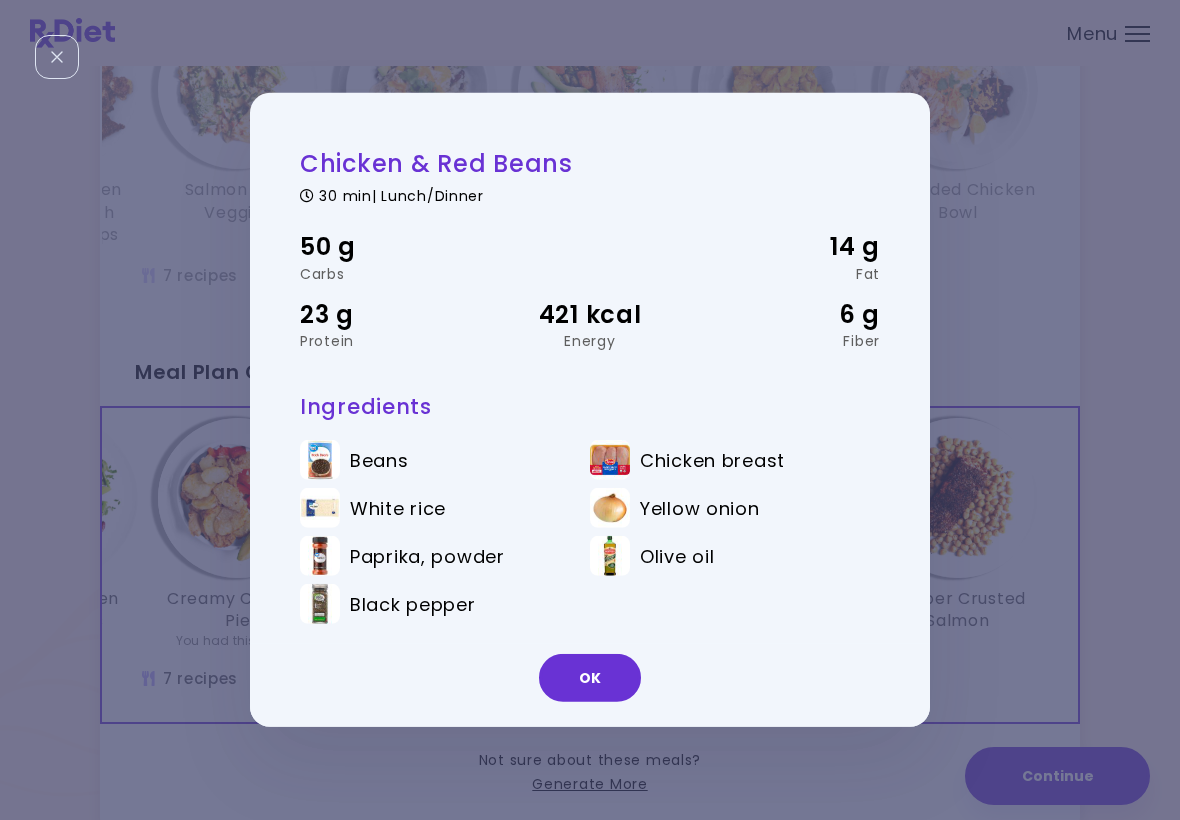 click on "OK" at bounding box center [590, 678] 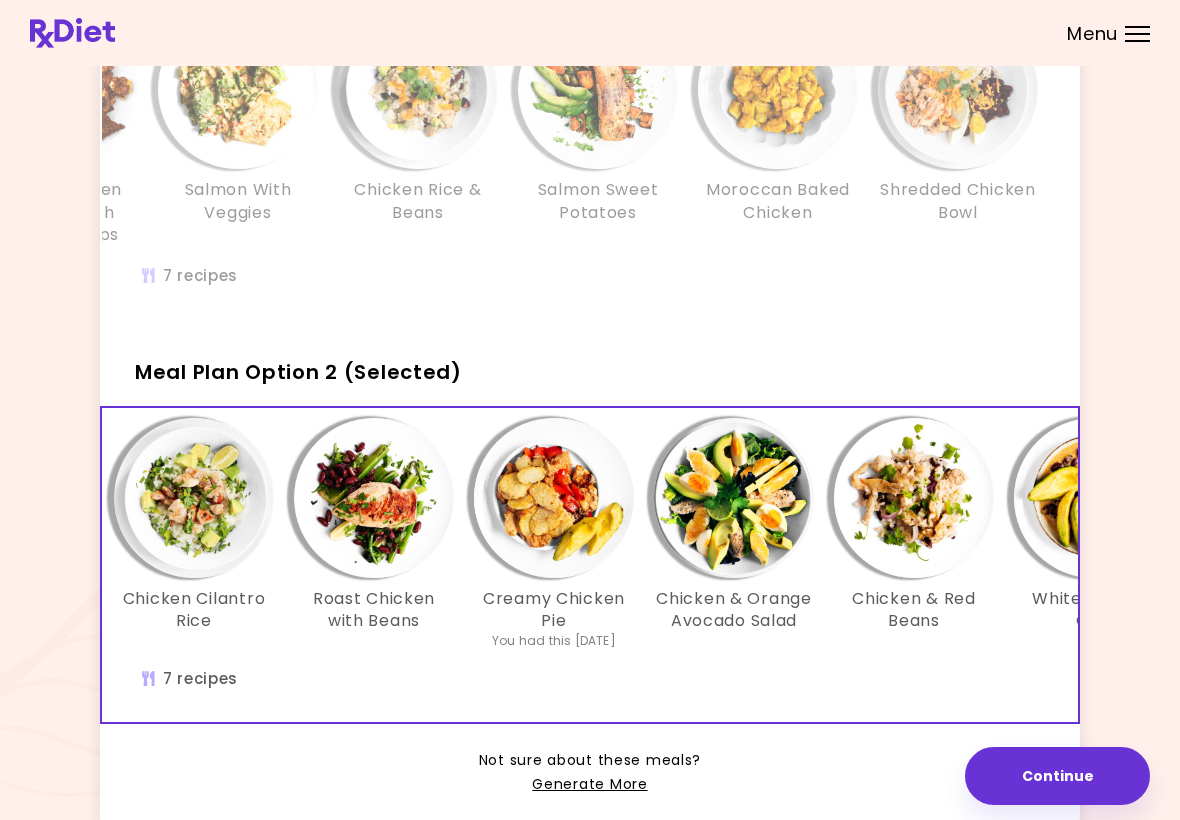scroll, scrollTop: 0, scrollLeft: 26, axis: horizontal 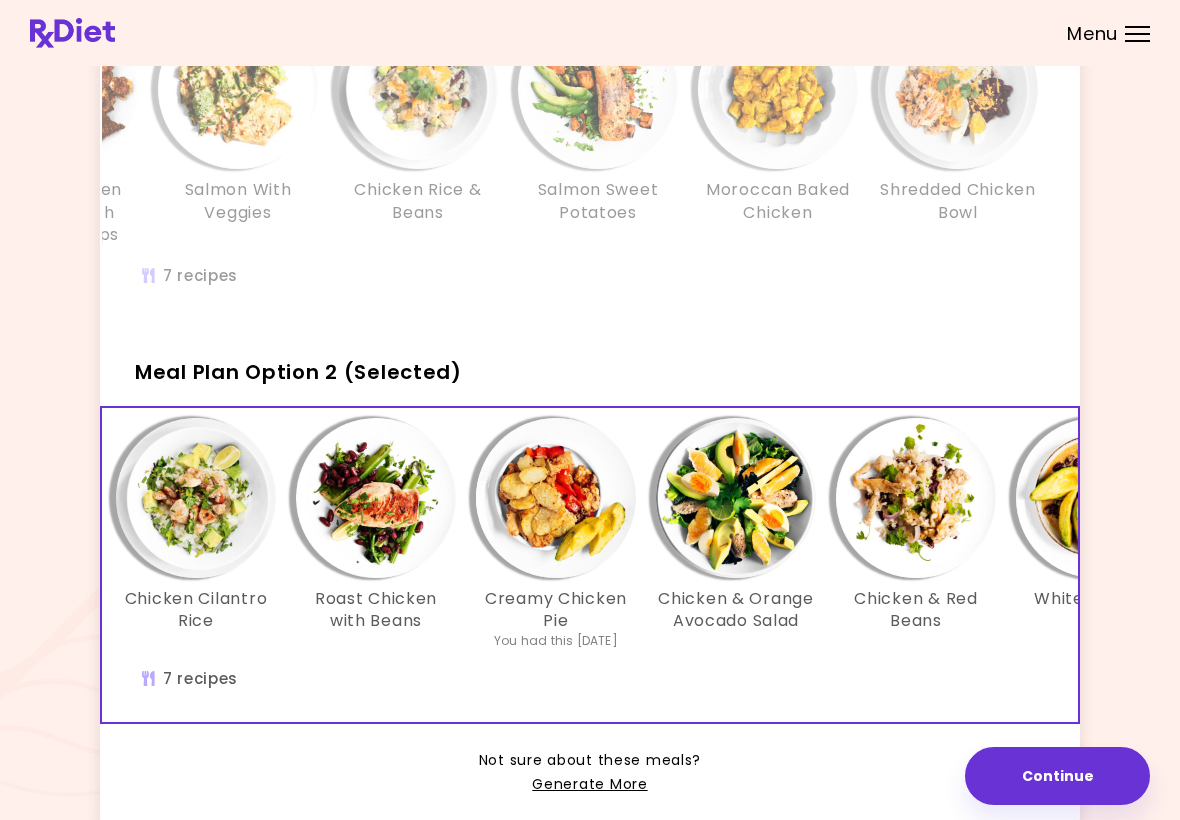 click on "Chicken & Orange Avocado Salad" at bounding box center [736, 610] 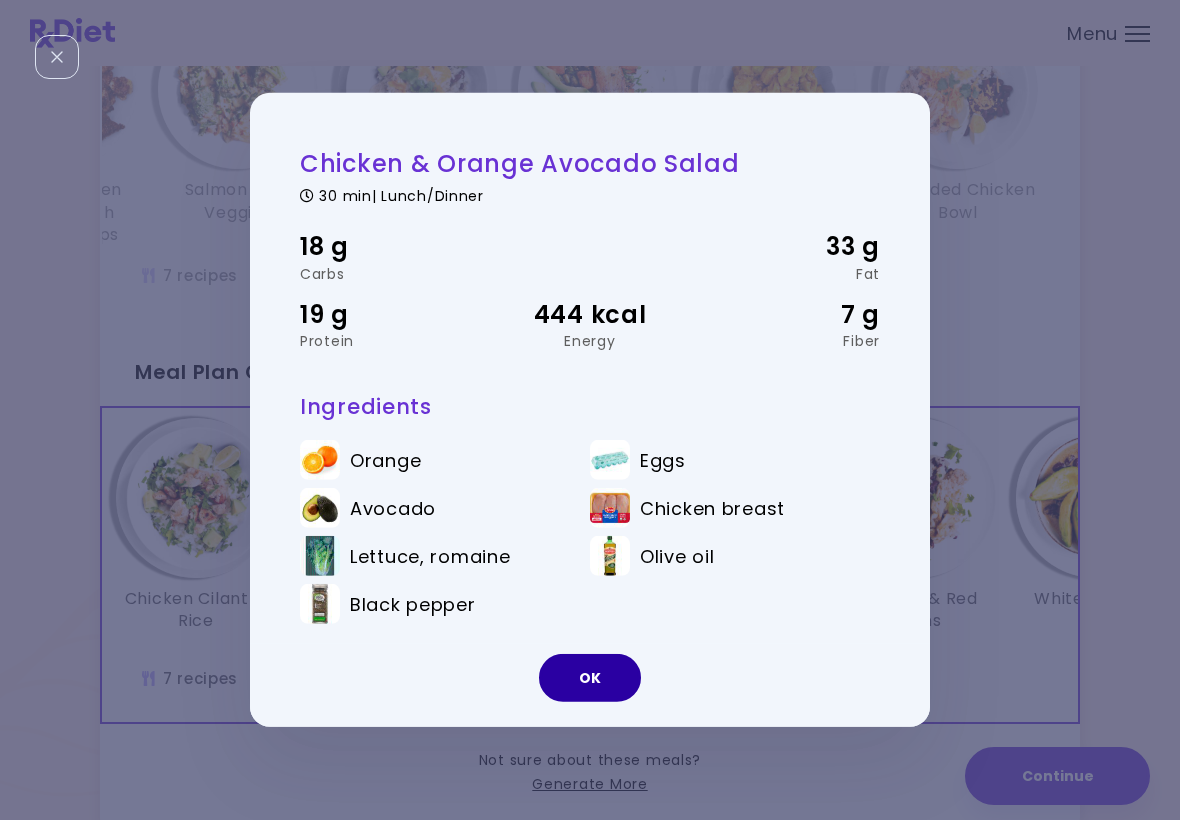 click on "OK" at bounding box center (590, 678) 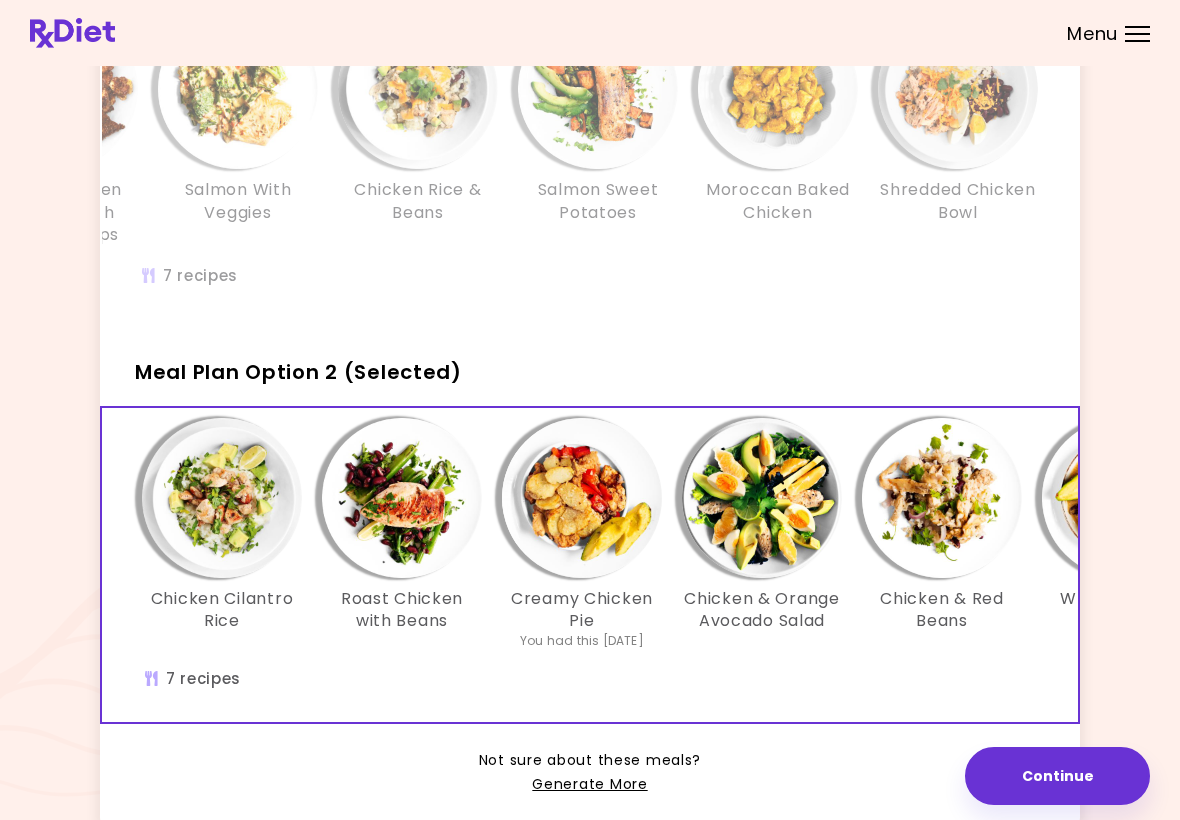 scroll, scrollTop: 0, scrollLeft: 0, axis: both 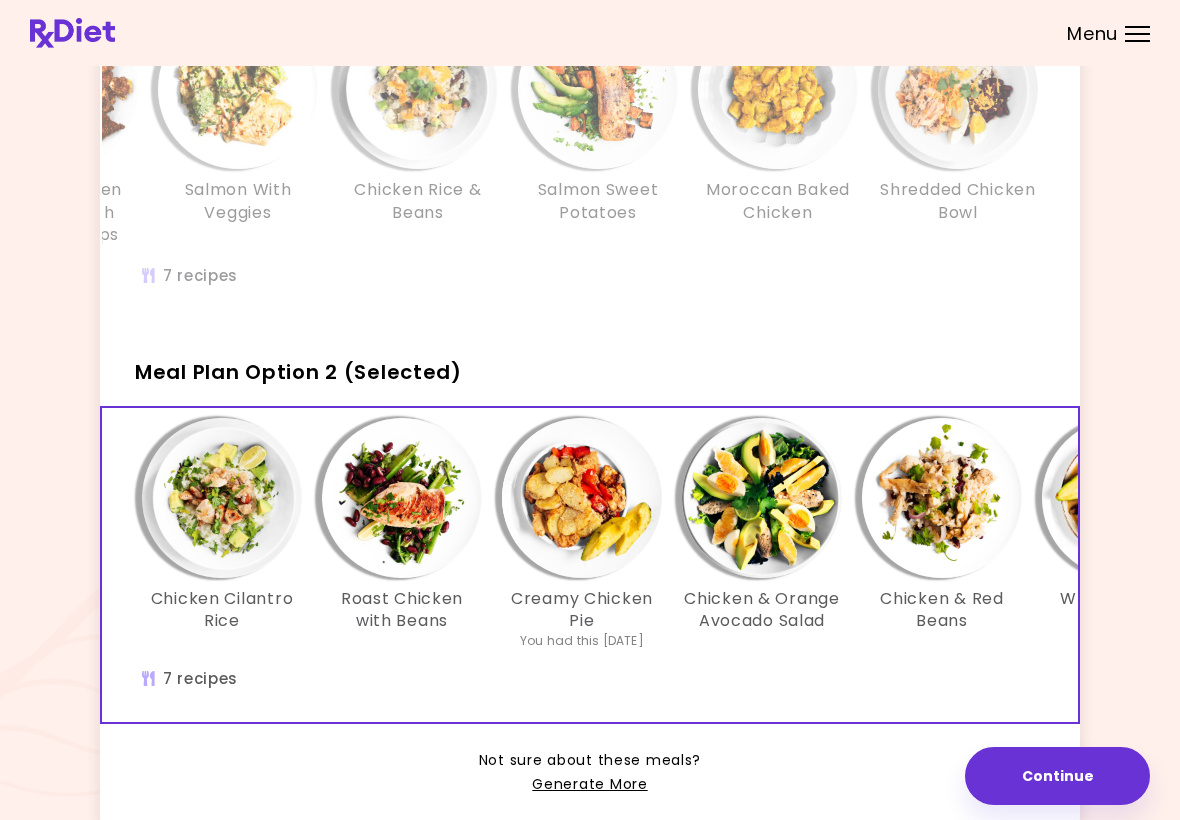 click at bounding box center [582, 498] 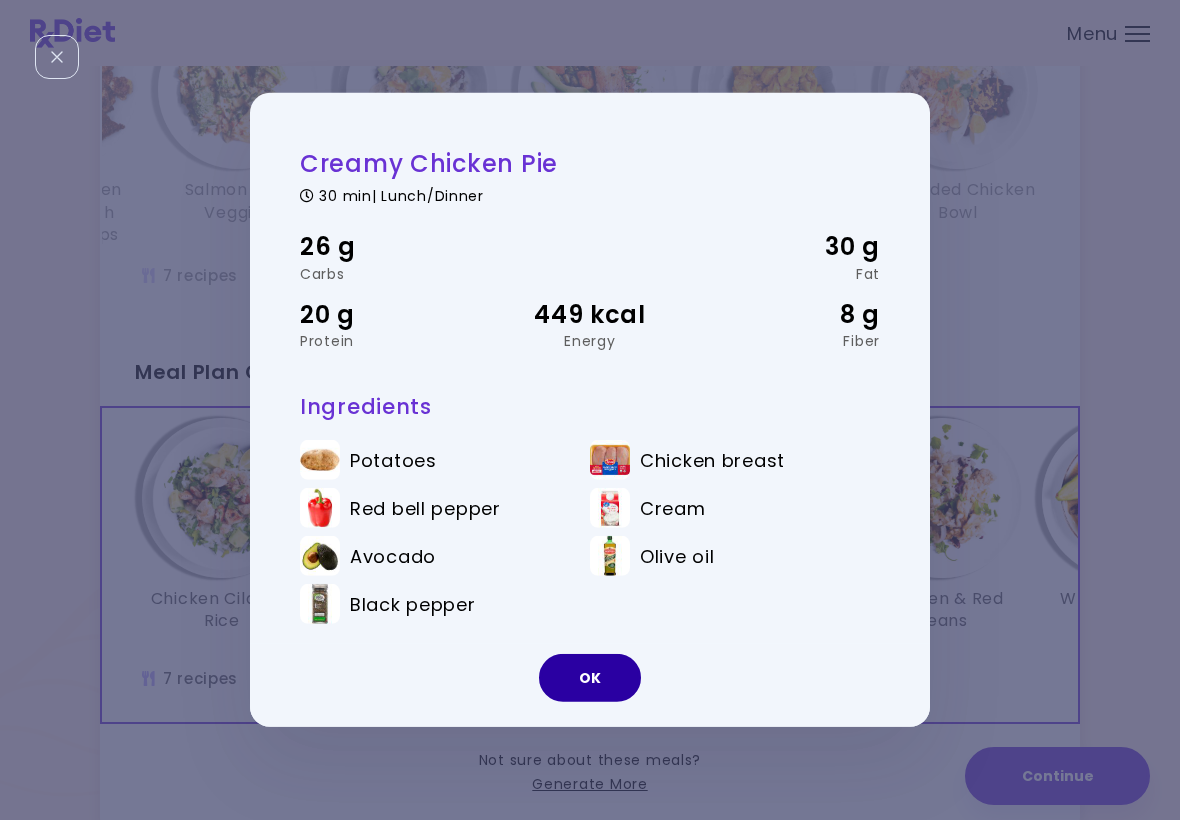 click on "OK" at bounding box center [590, 678] 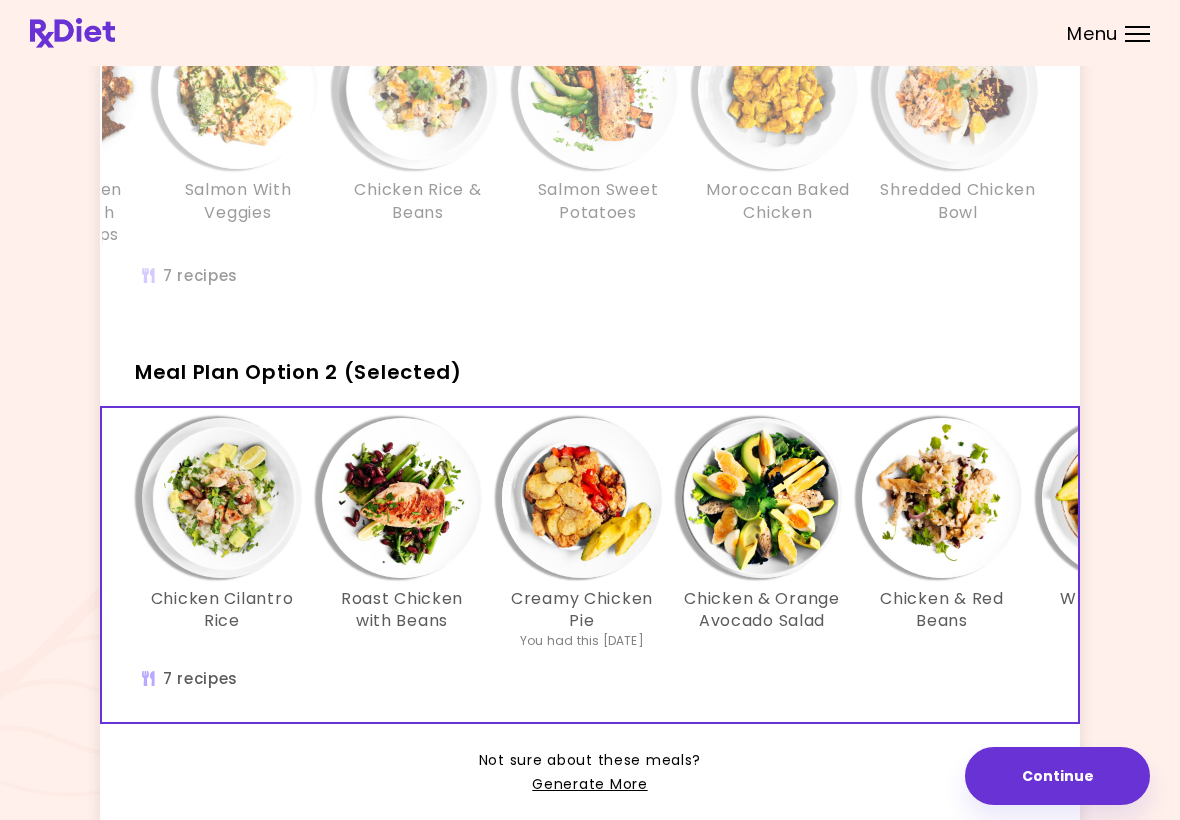 click at bounding box center (402, 498) 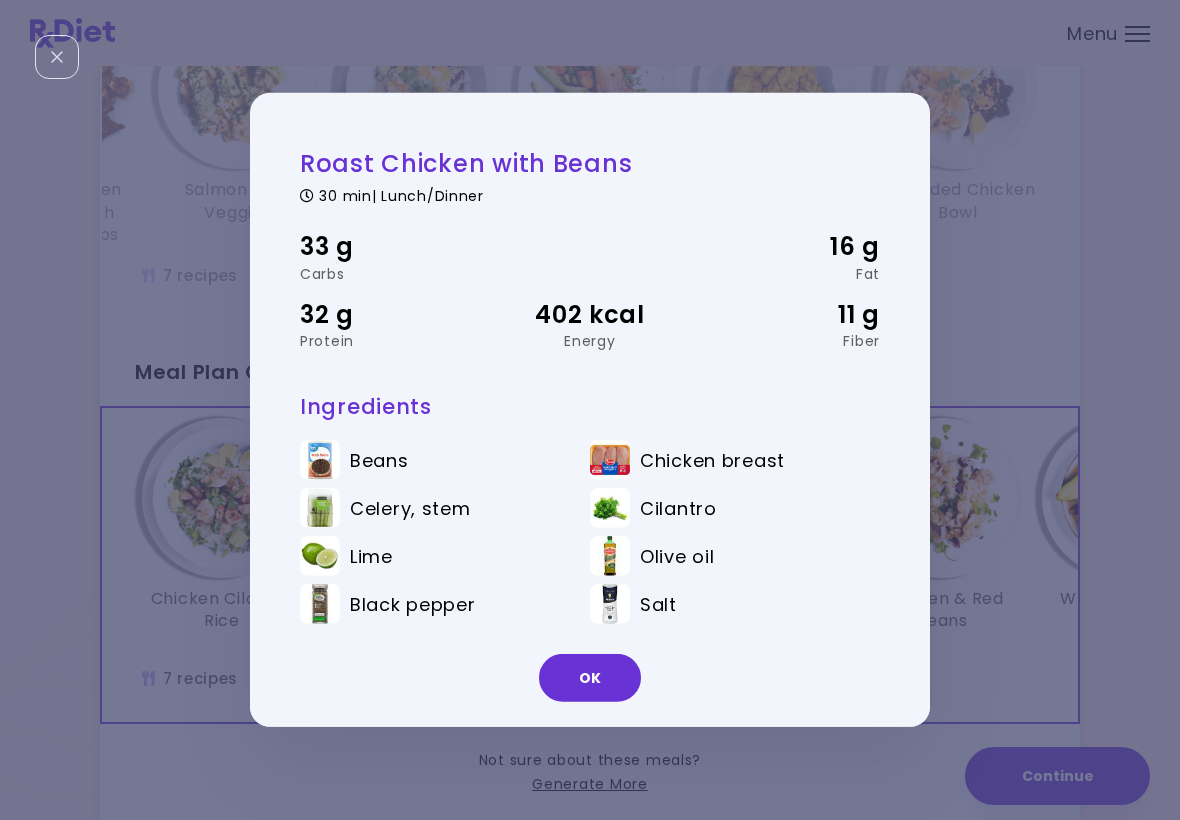 click on "OK" at bounding box center (590, 678) 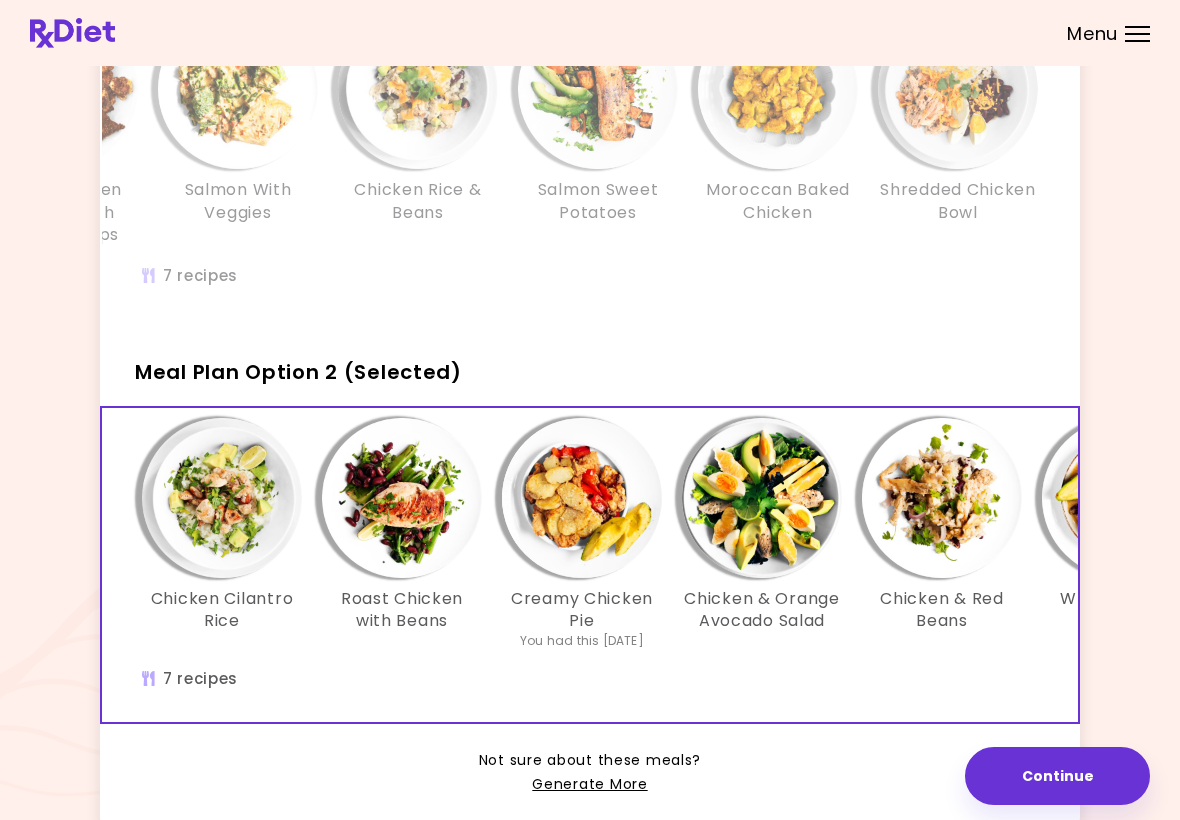 click at bounding box center [222, 498] 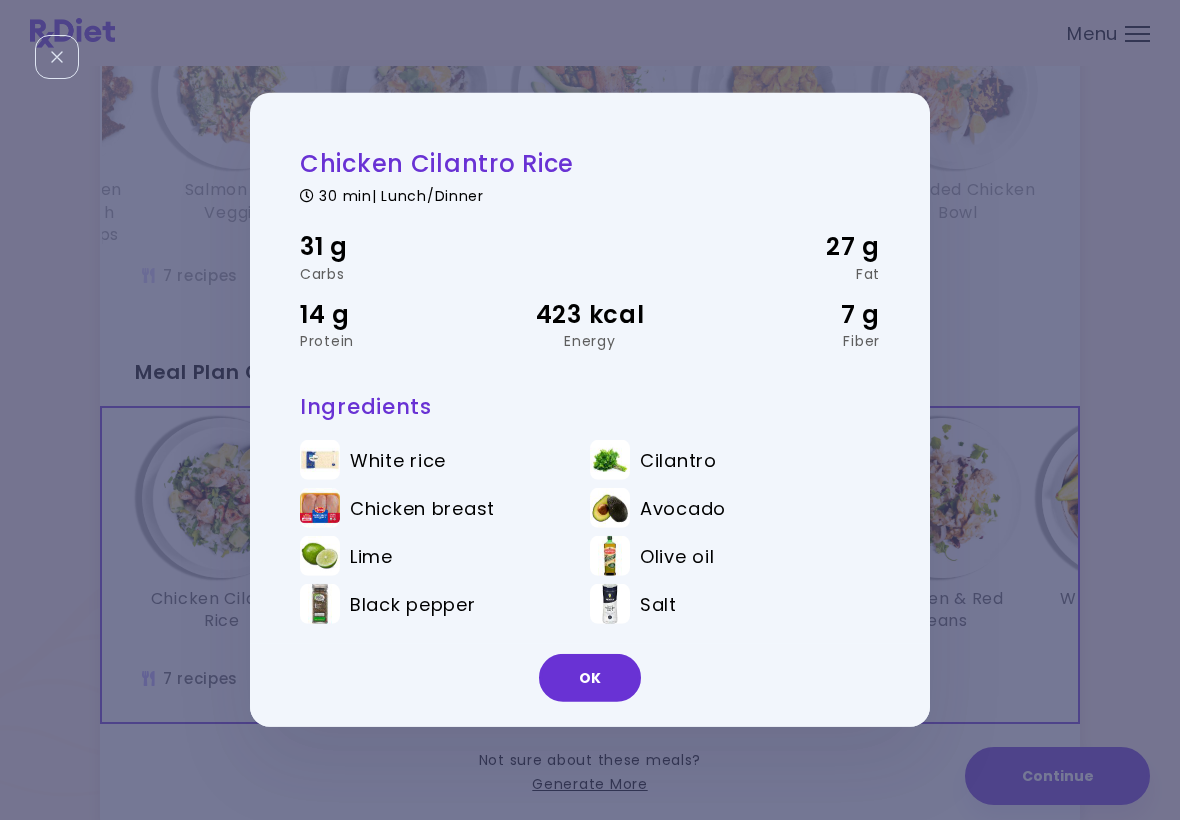click on "OK" at bounding box center [590, 678] 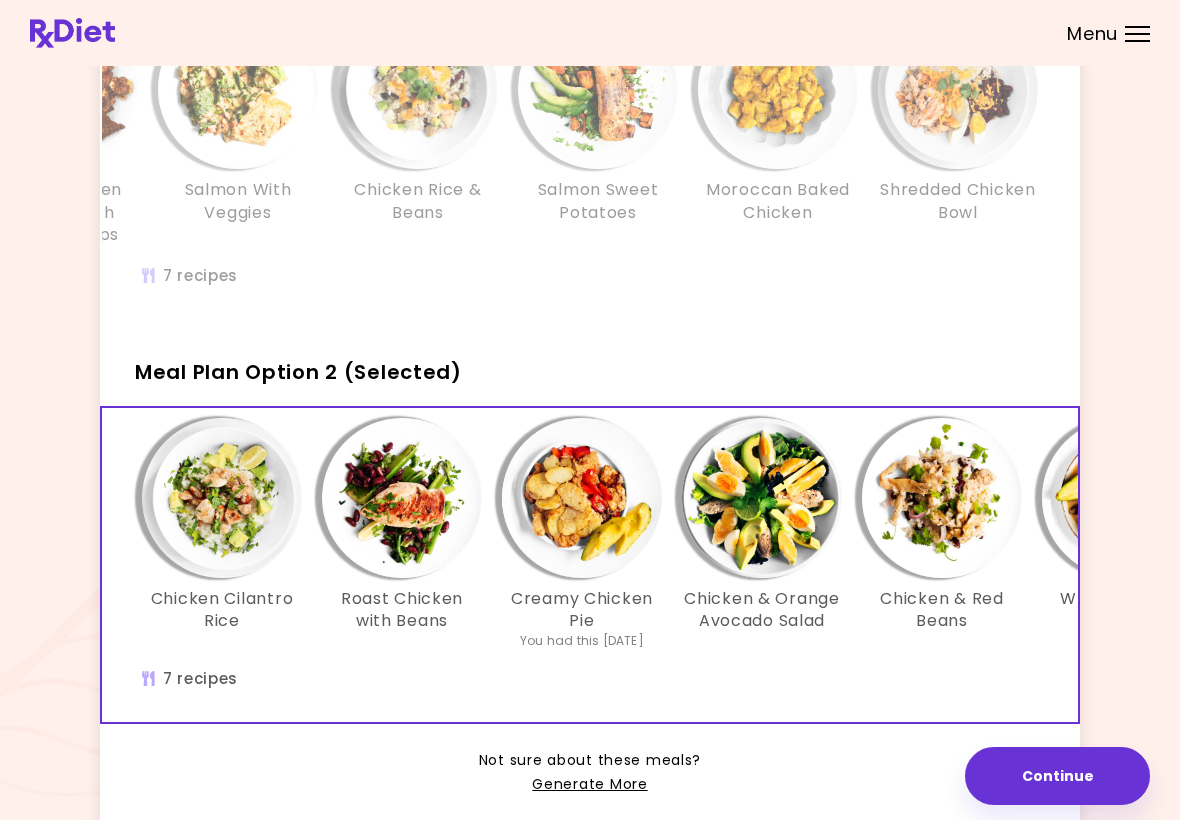 click on "Moroccan Baked Chicken" at bounding box center [778, 201] 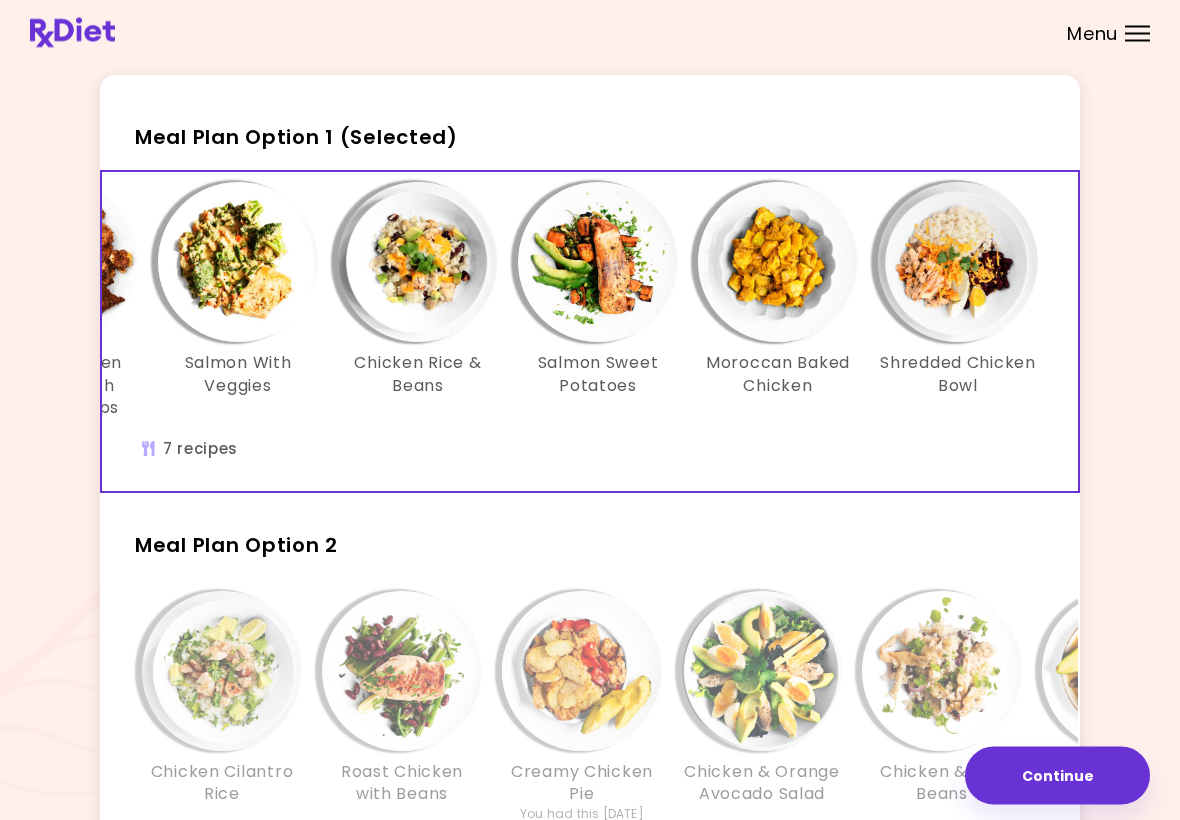 scroll, scrollTop: 0, scrollLeft: 0, axis: both 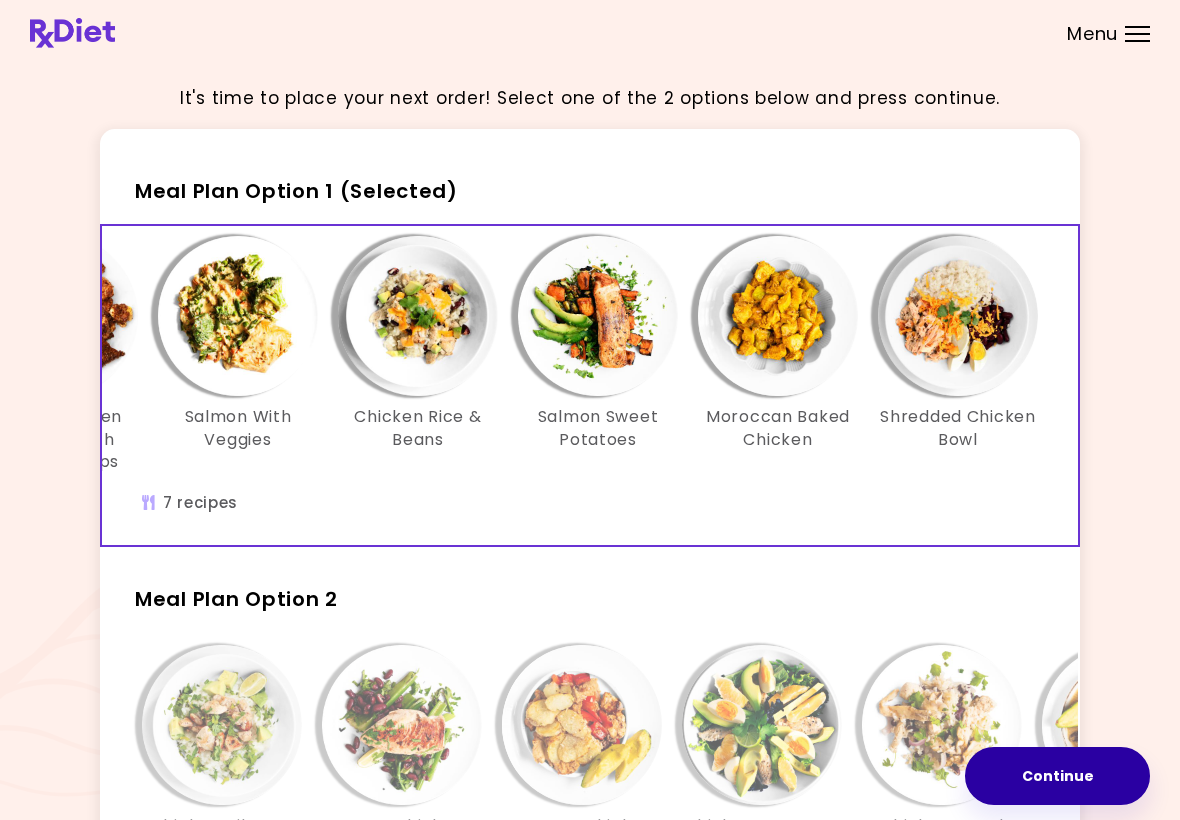 click on "Continue" at bounding box center (1057, 776) 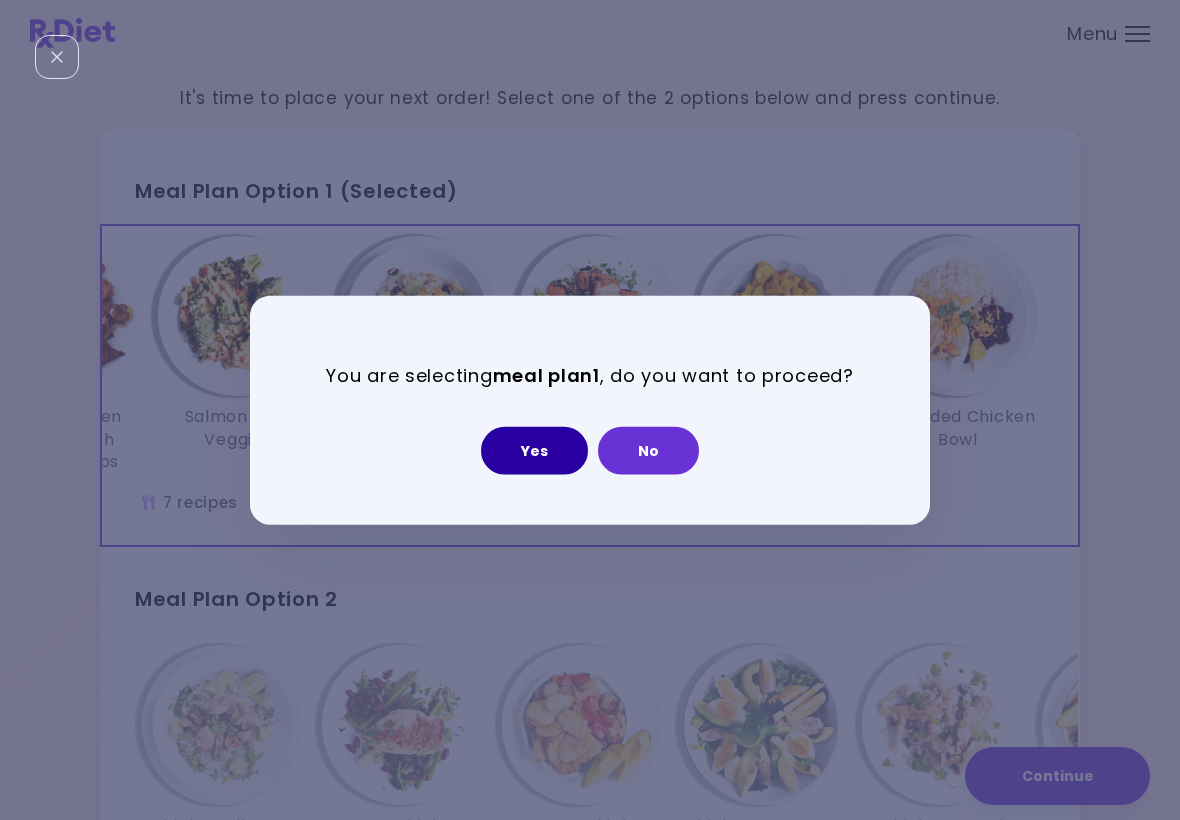 click on "Yes" at bounding box center (534, 450) 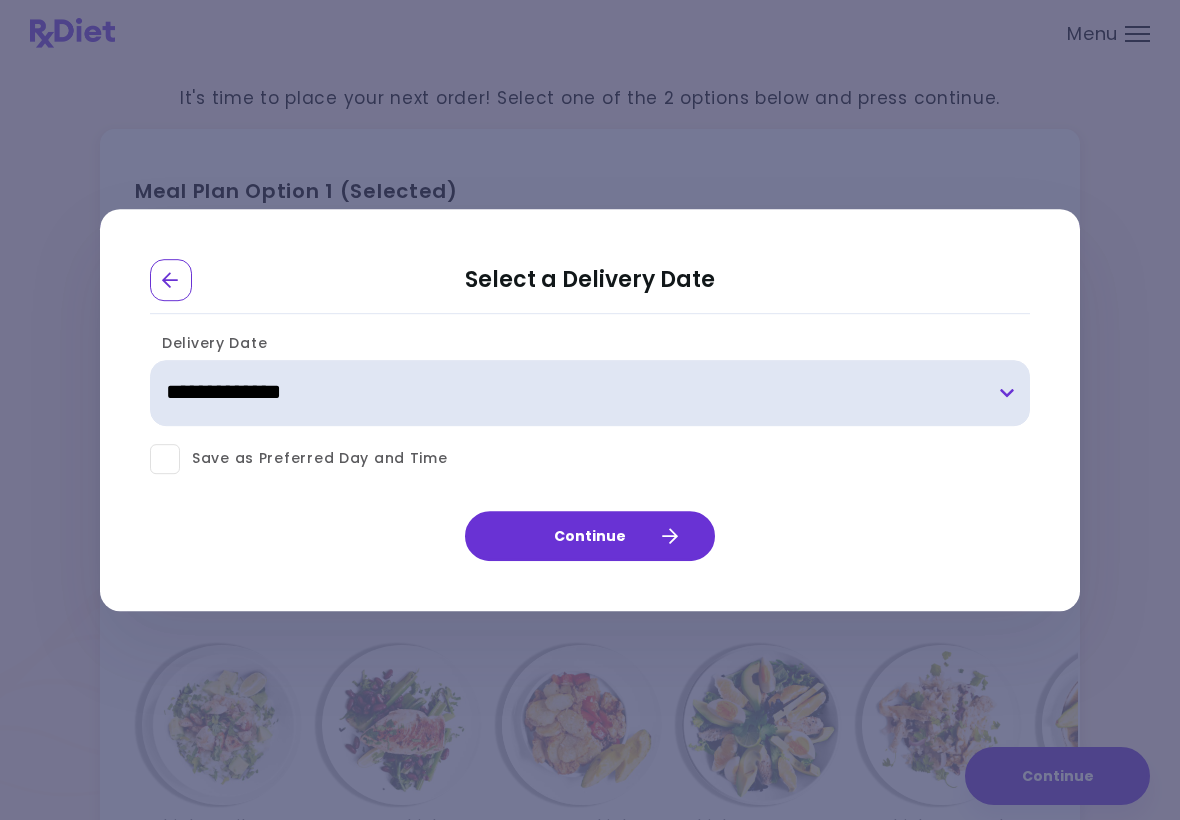 click on "**********" at bounding box center (590, 393) 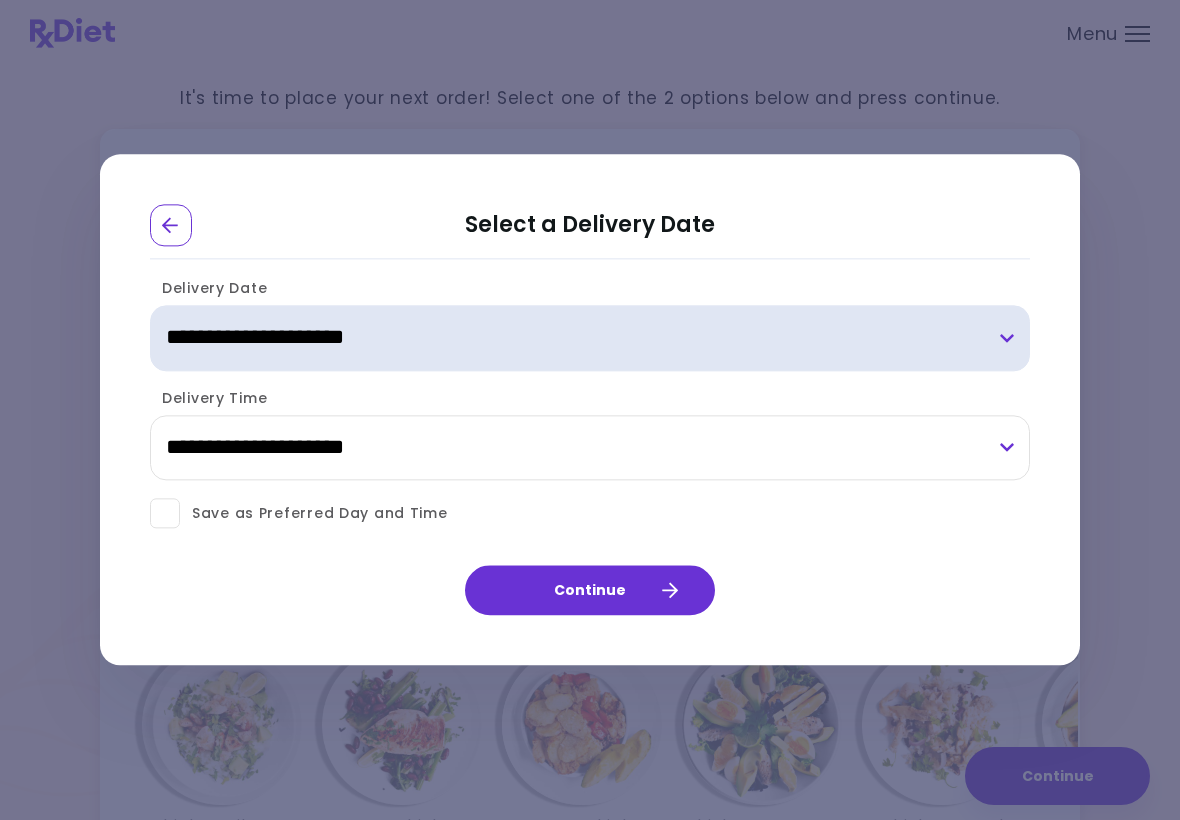 click on "**********" at bounding box center [590, 338] 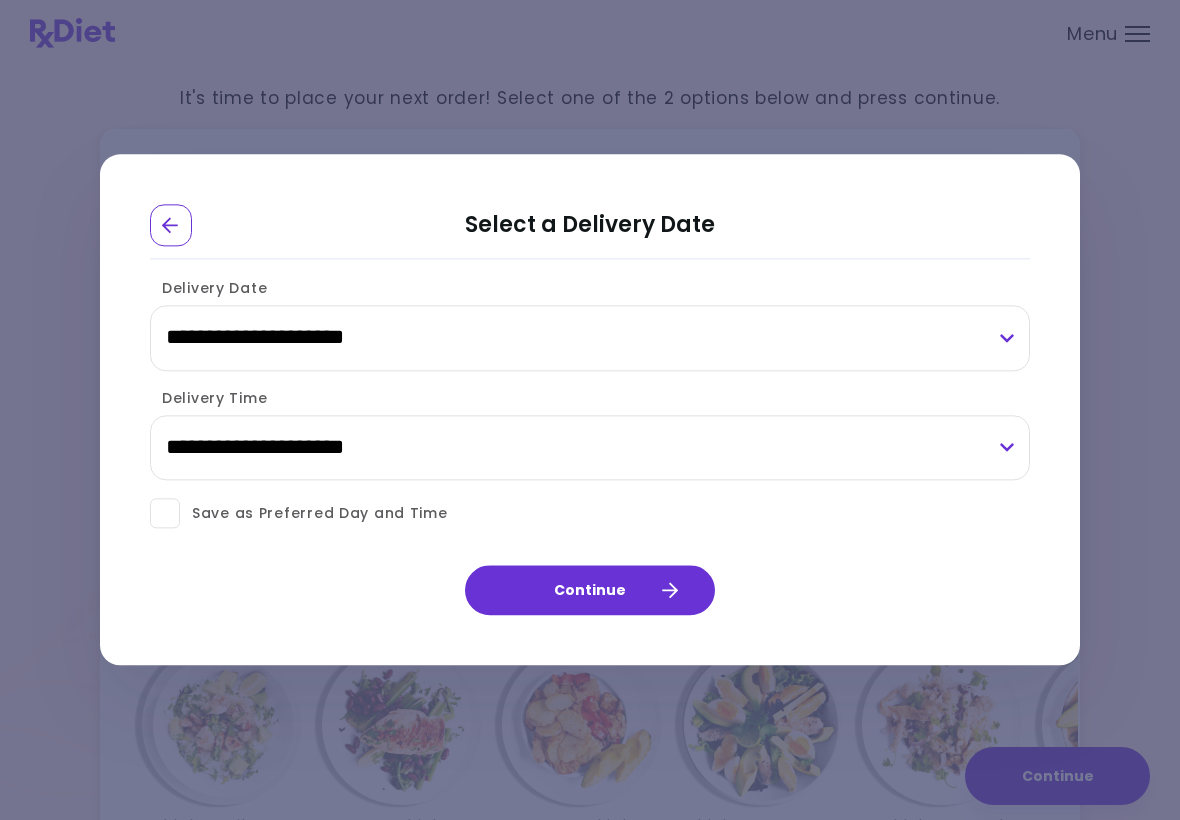 click on "**********" at bounding box center [590, 448] 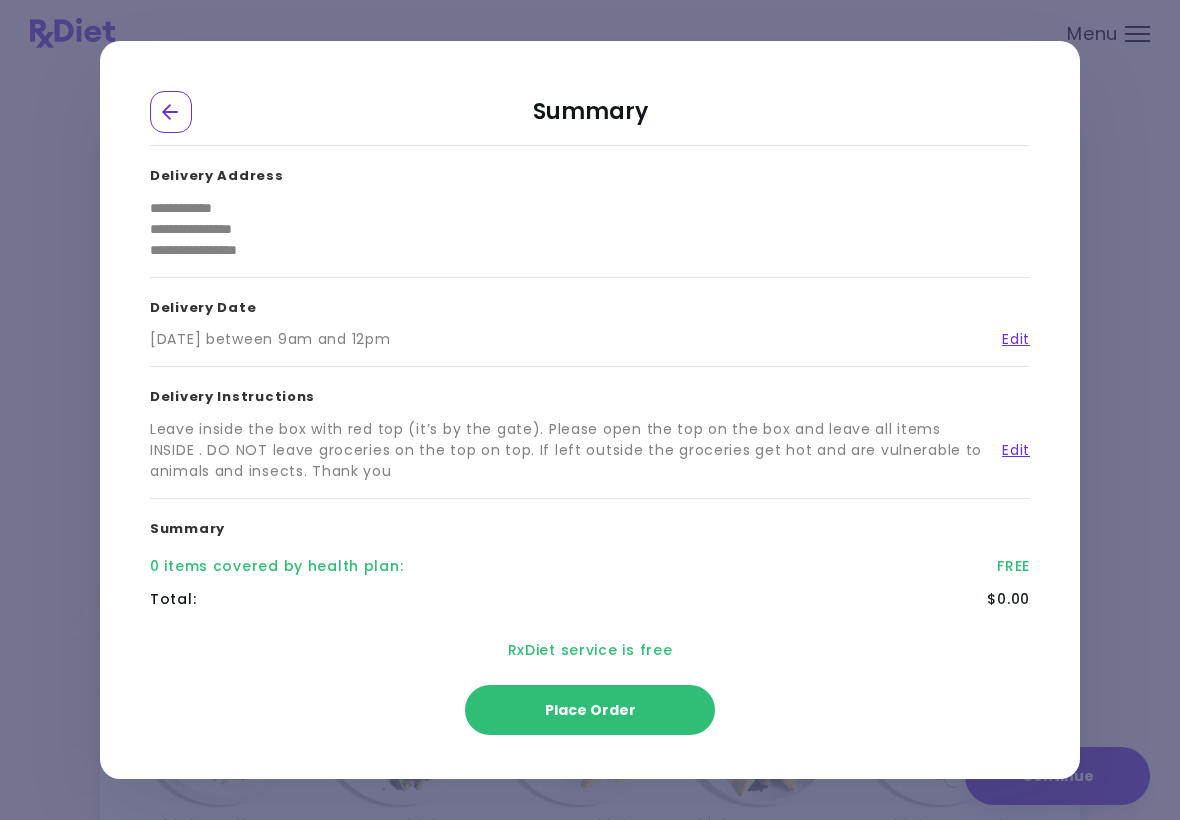 click on "Place Order" at bounding box center [590, 710] 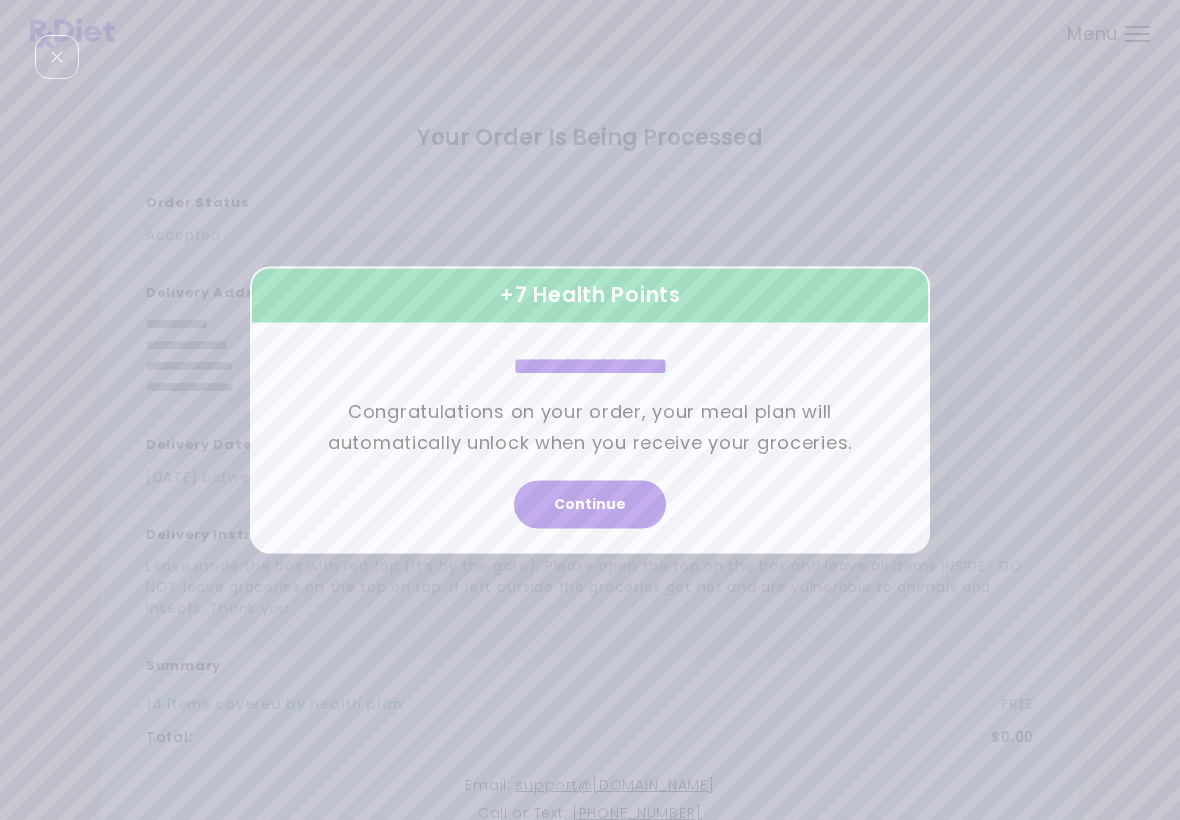 click on "Continue" at bounding box center (590, 505) 